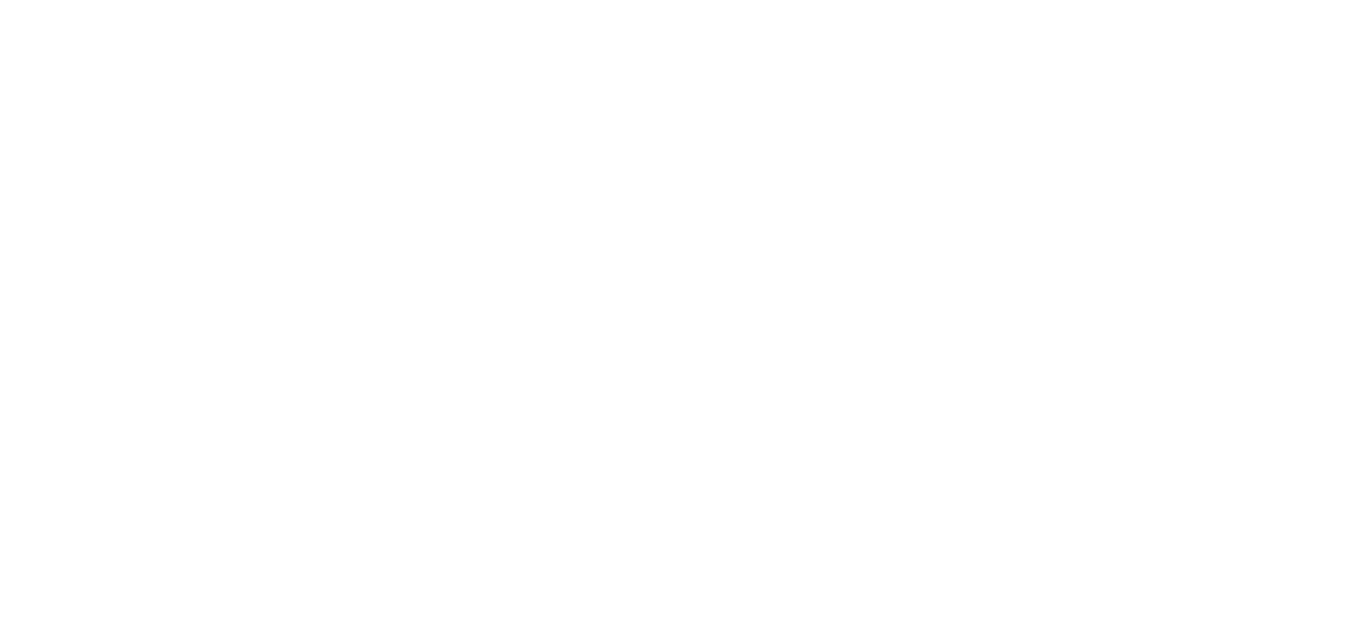 scroll, scrollTop: 0, scrollLeft: 0, axis: both 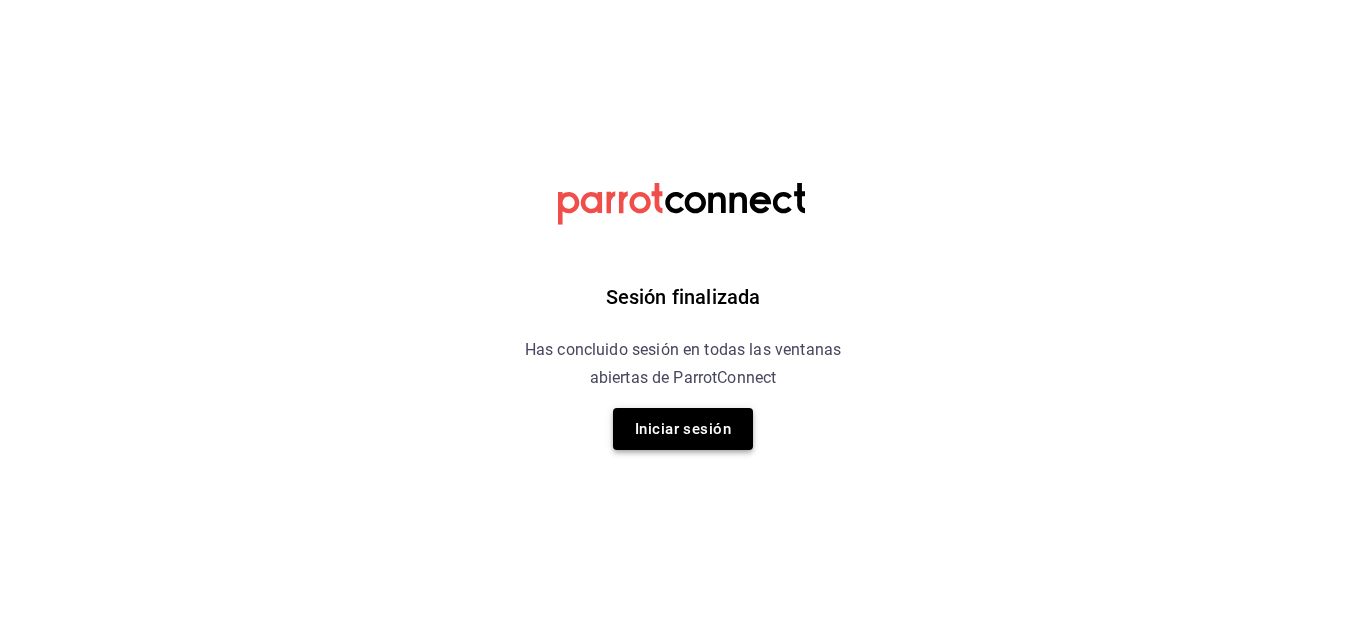 click on "Iniciar sesión" at bounding box center (683, 429) 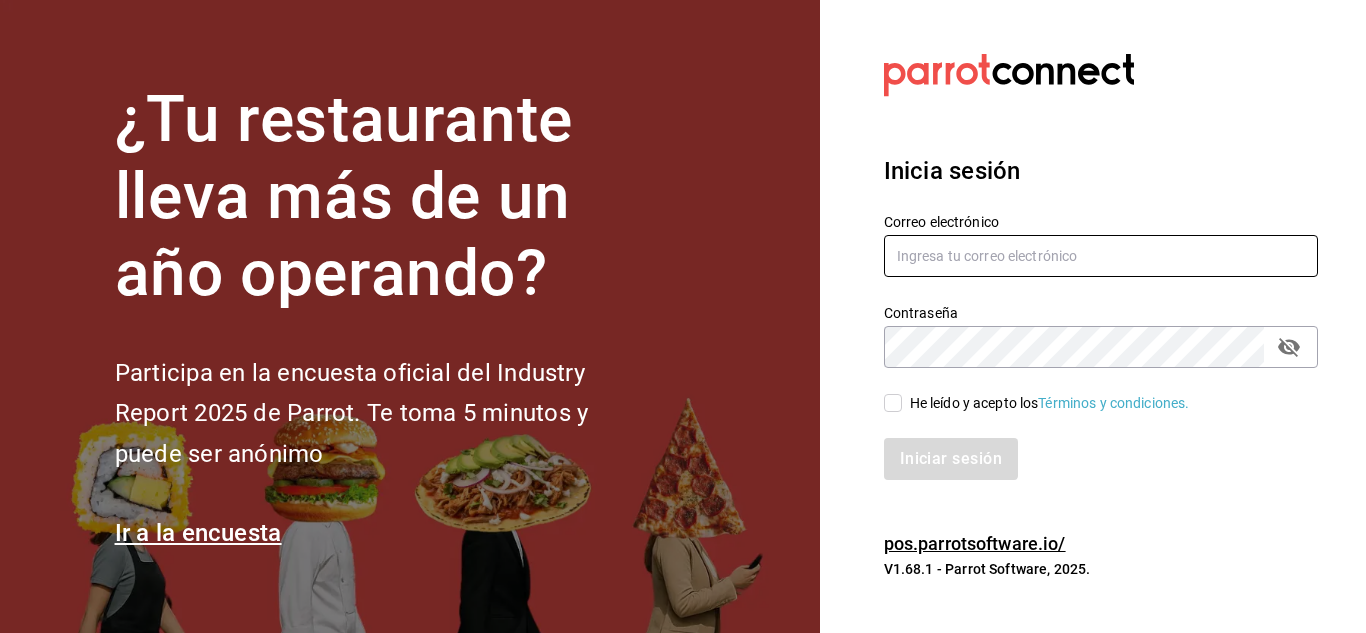 type on "teaandcoffeebar@gmail.com" 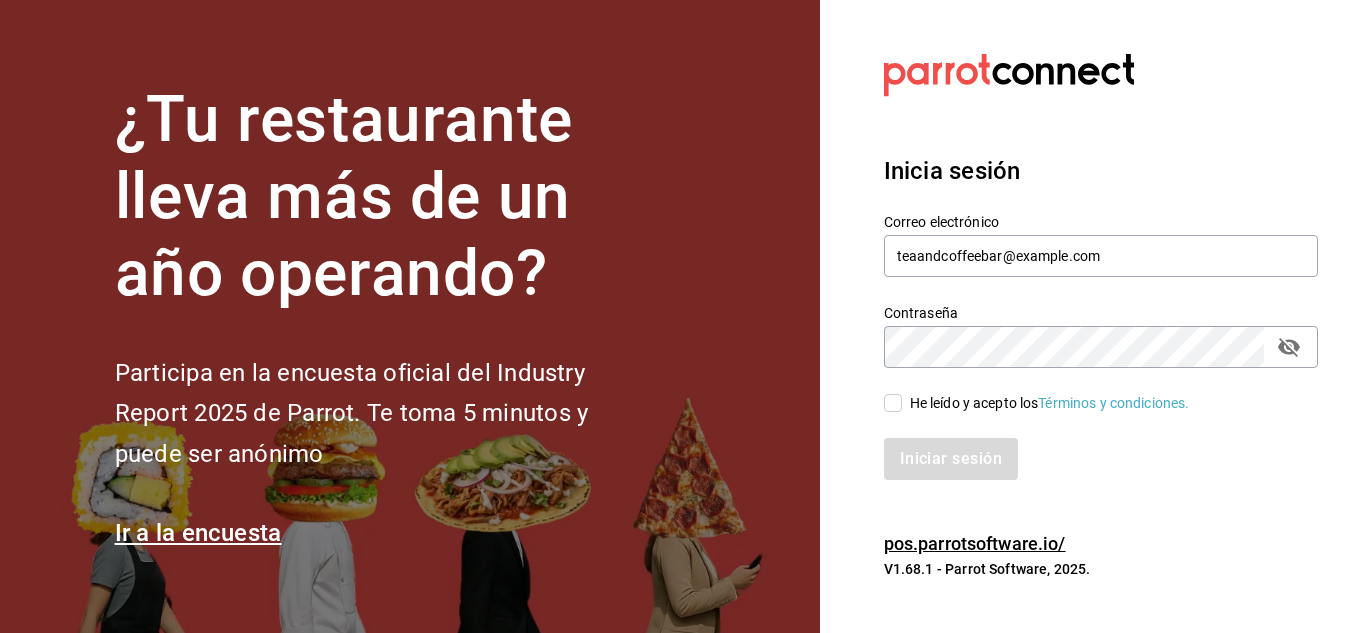 click on "He leído y acepto los  Términos y condiciones." at bounding box center (893, 403) 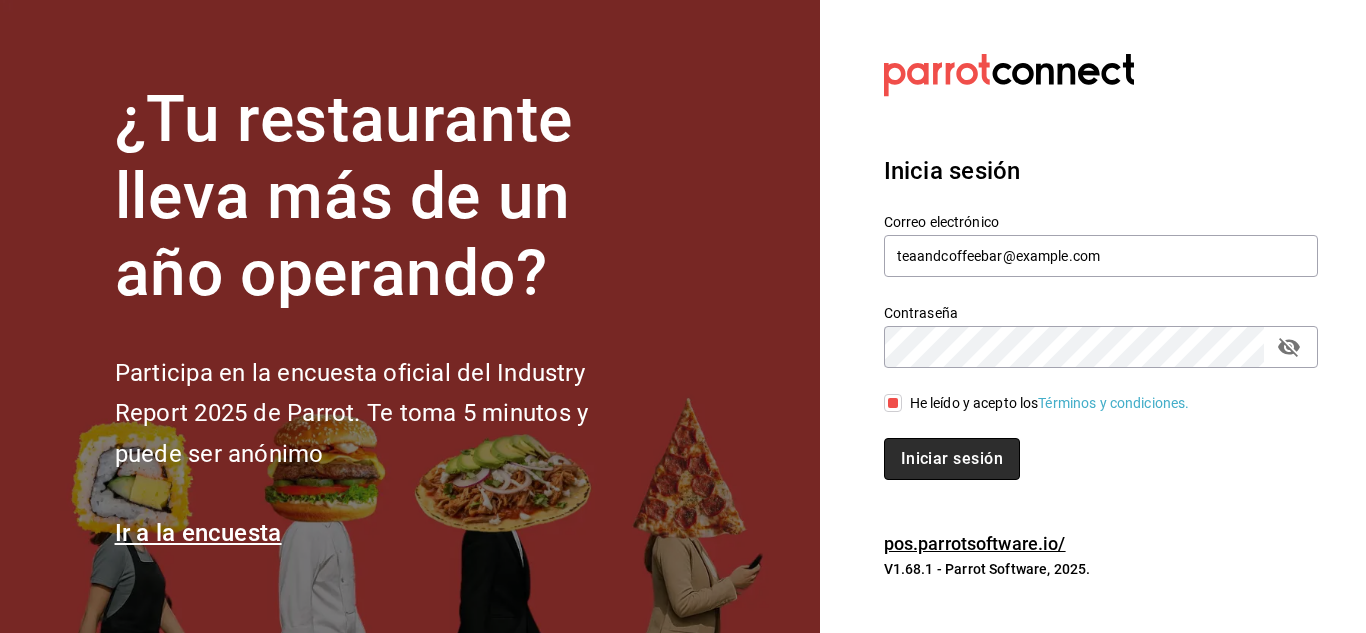 click on "Iniciar sesión" at bounding box center [952, 459] 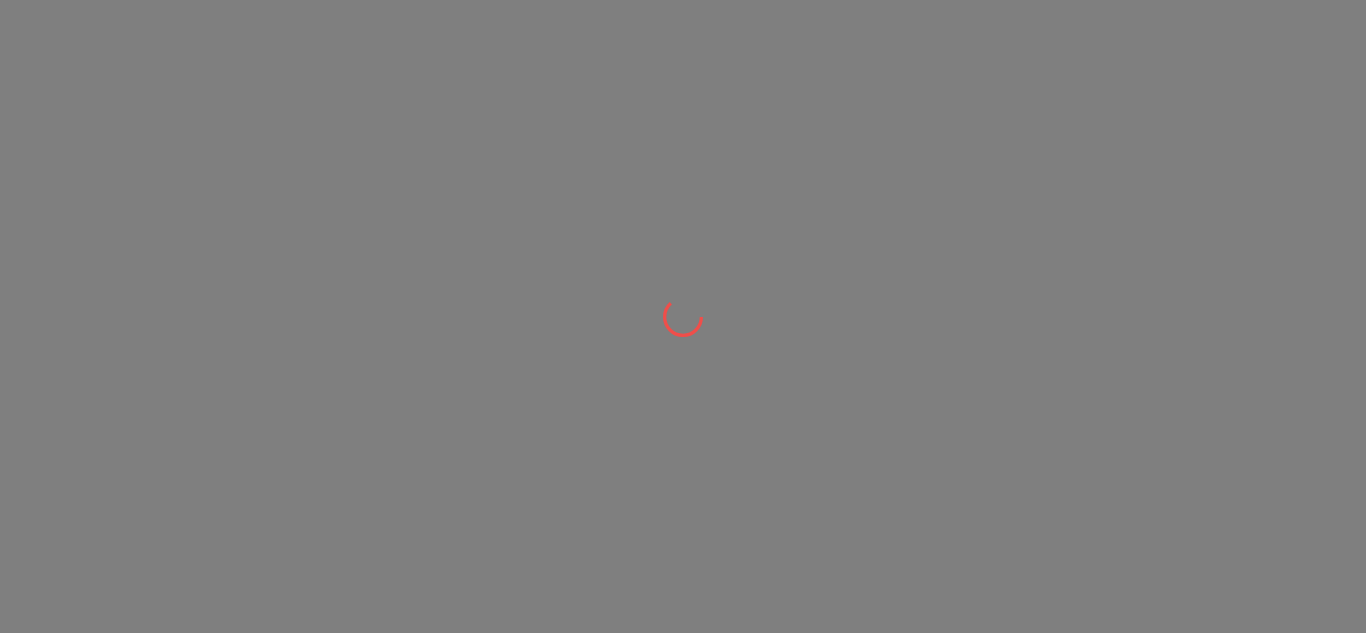 scroll, scrollTop: 0, scrollLeft: 0, axis: both 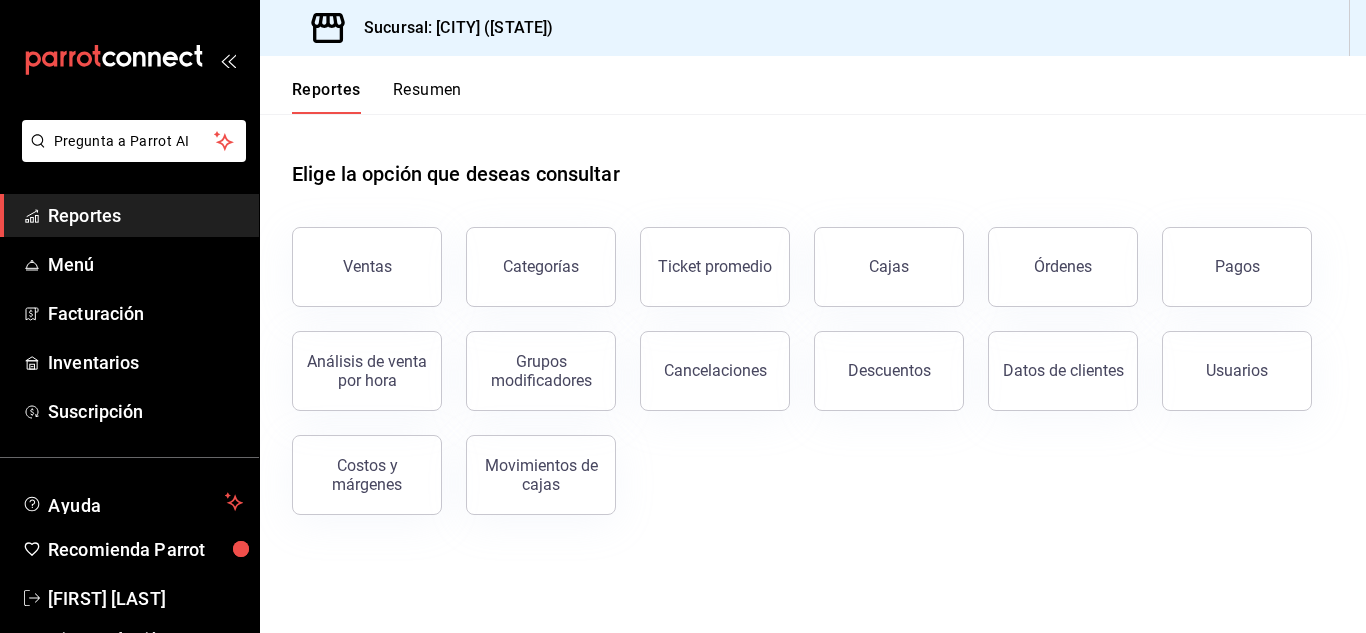 click on "Elige la opción que deseas consultar" at bounding box center (813, 158) 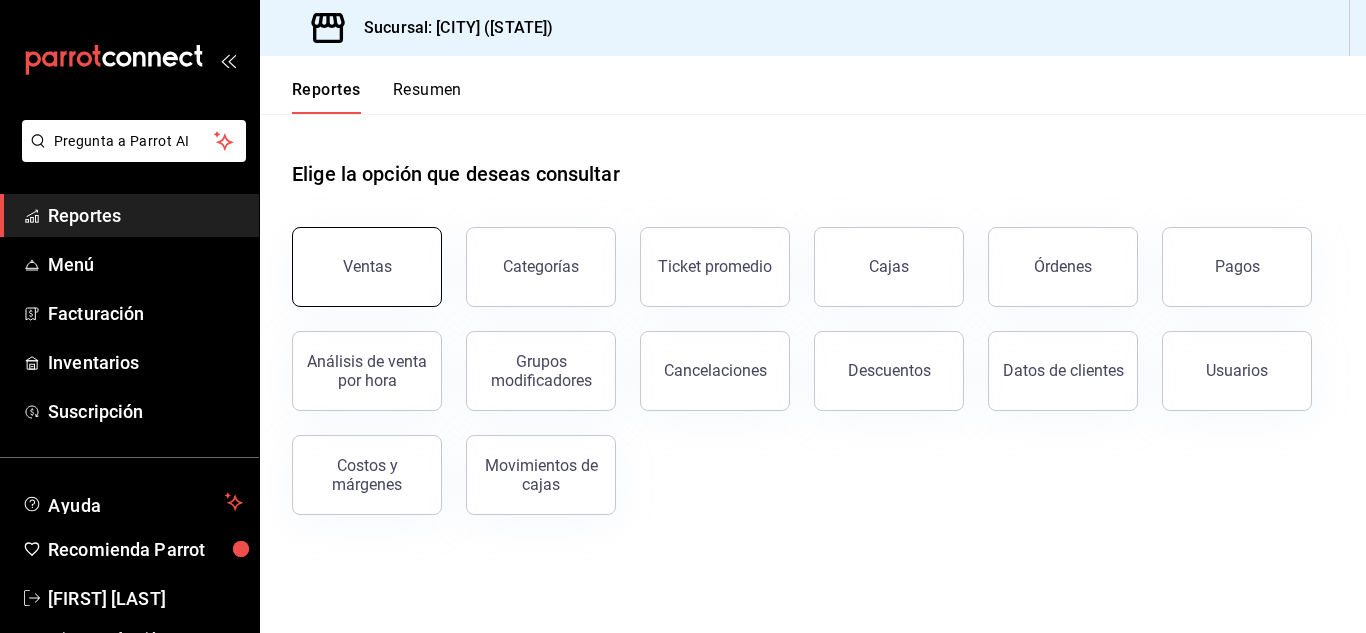 click on "Ventas" at bounding box center (367, 267) 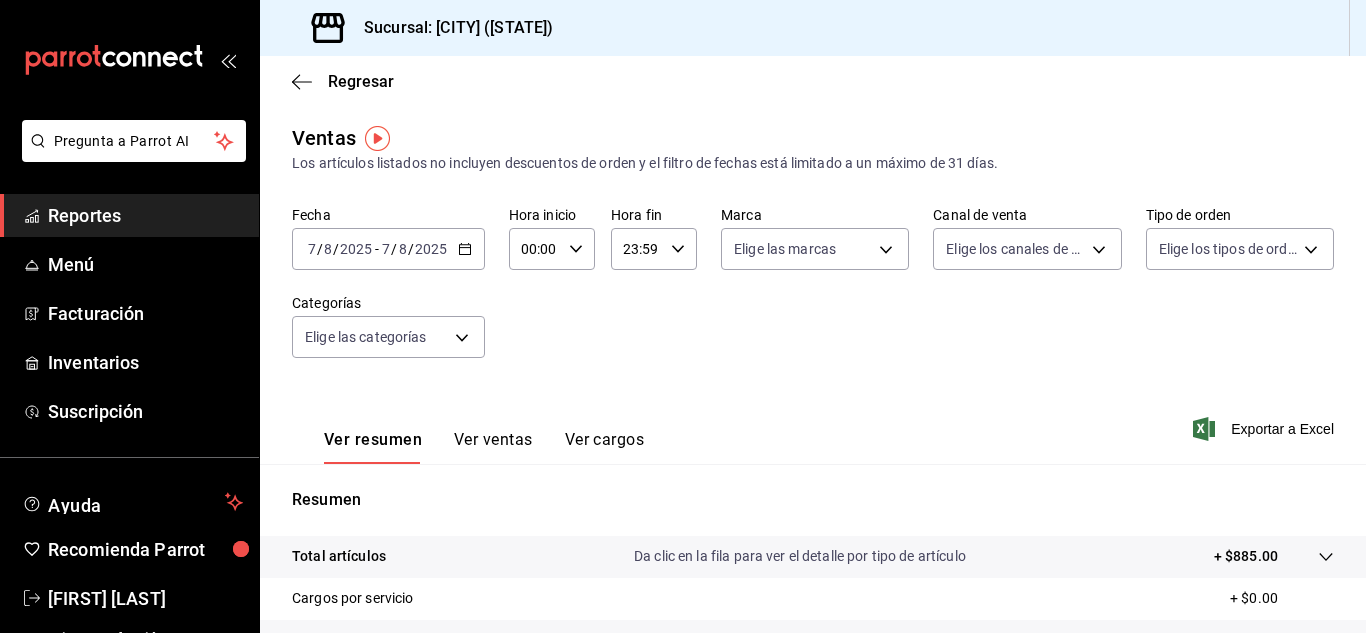 click 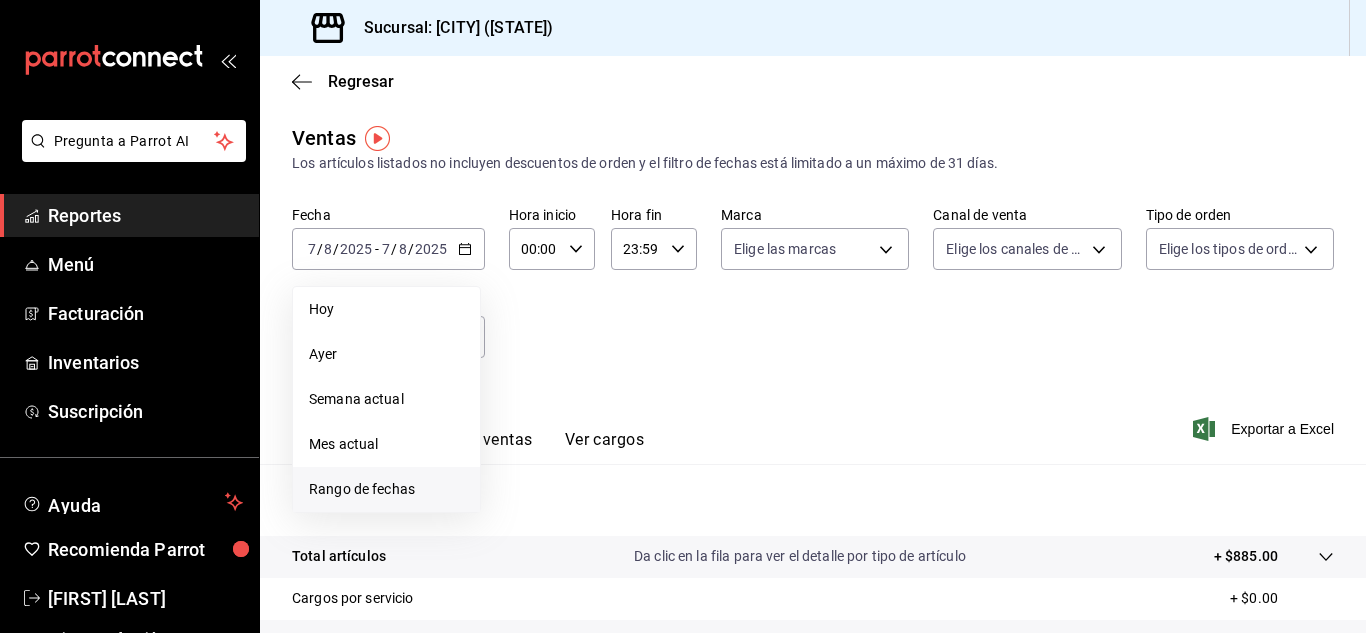 click on "Rango de fechas" at bounding box center [386, 489] 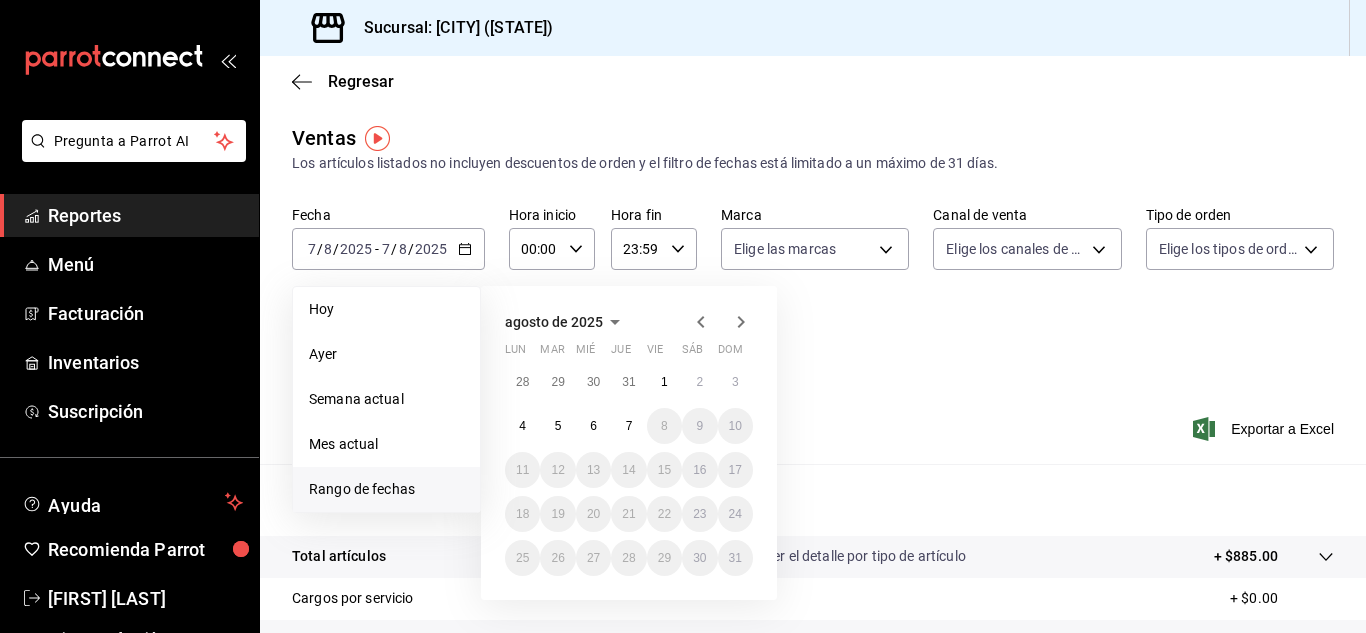 click 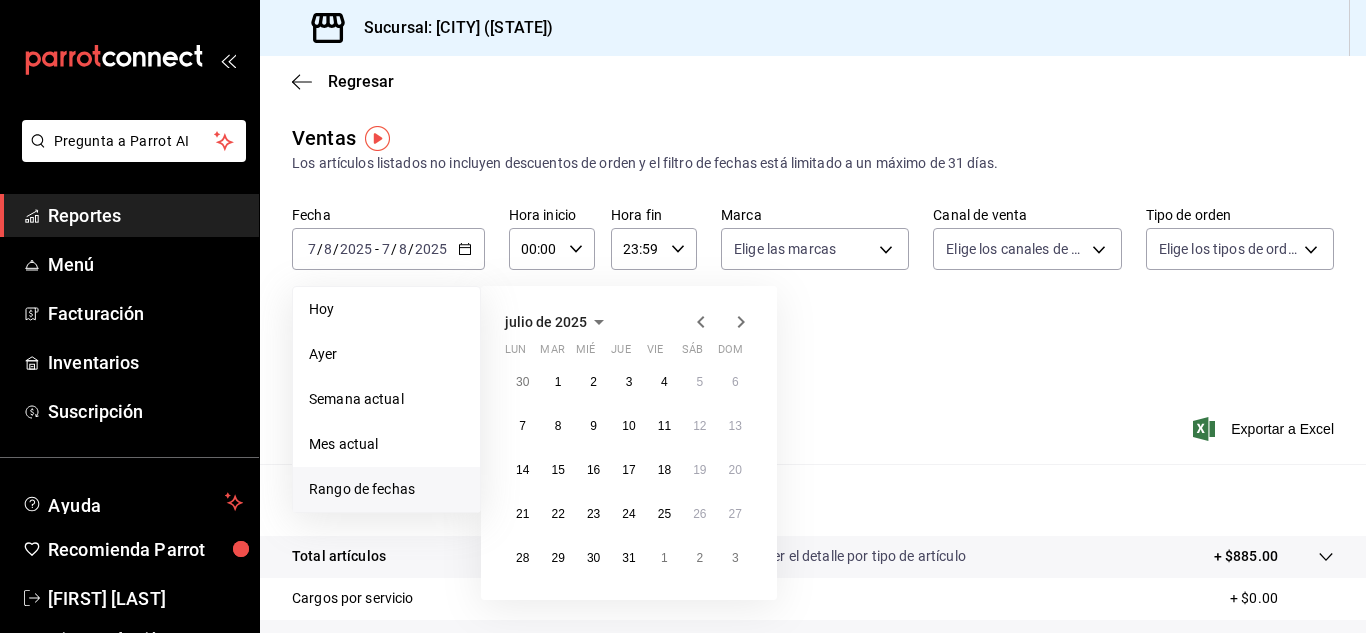 click 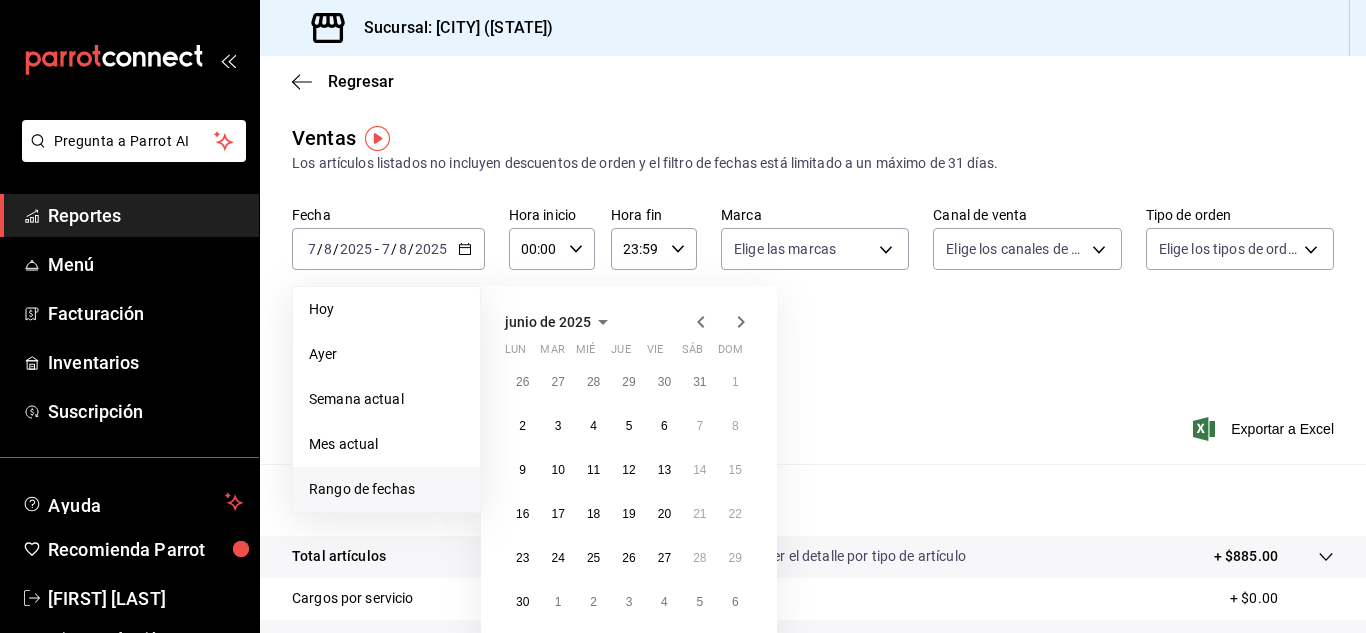 click 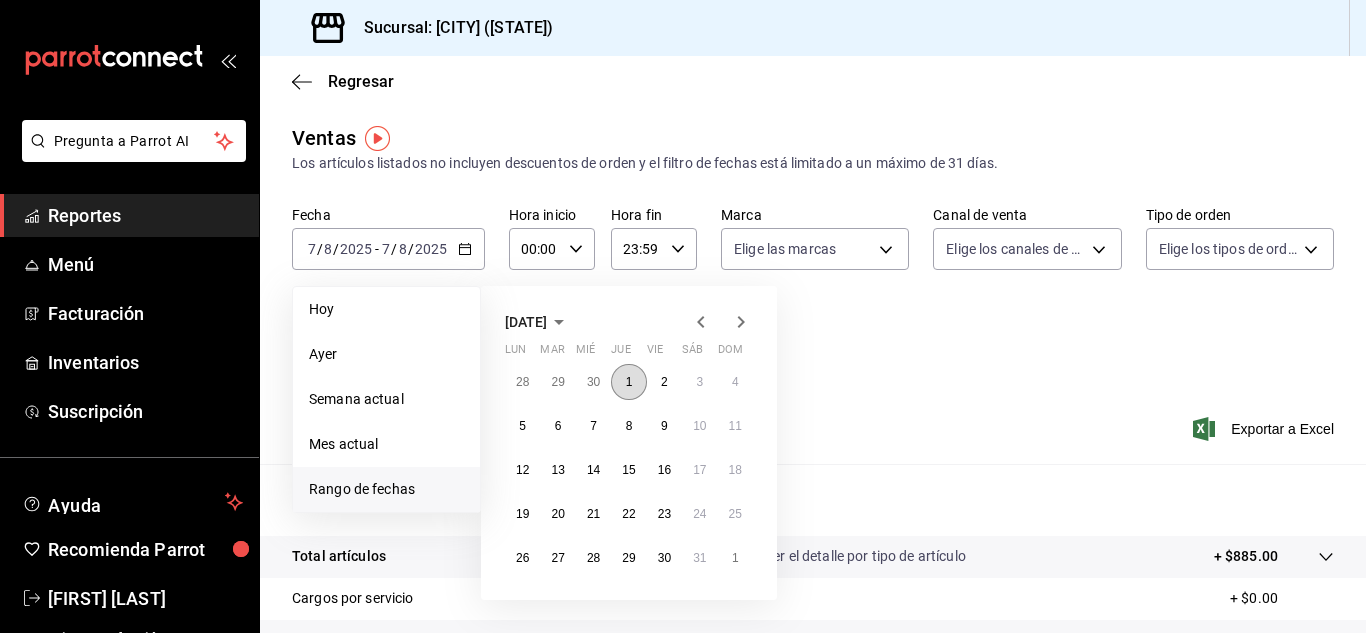 click on "1" at bounding box center [628, 382] 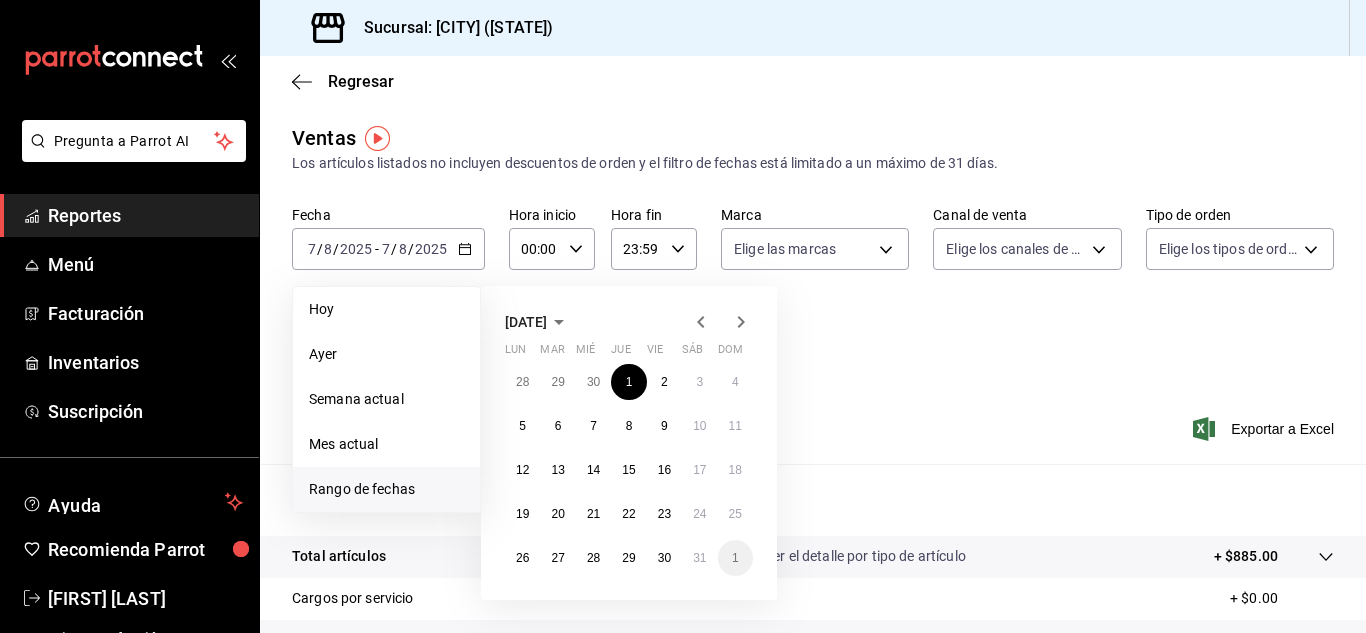 click 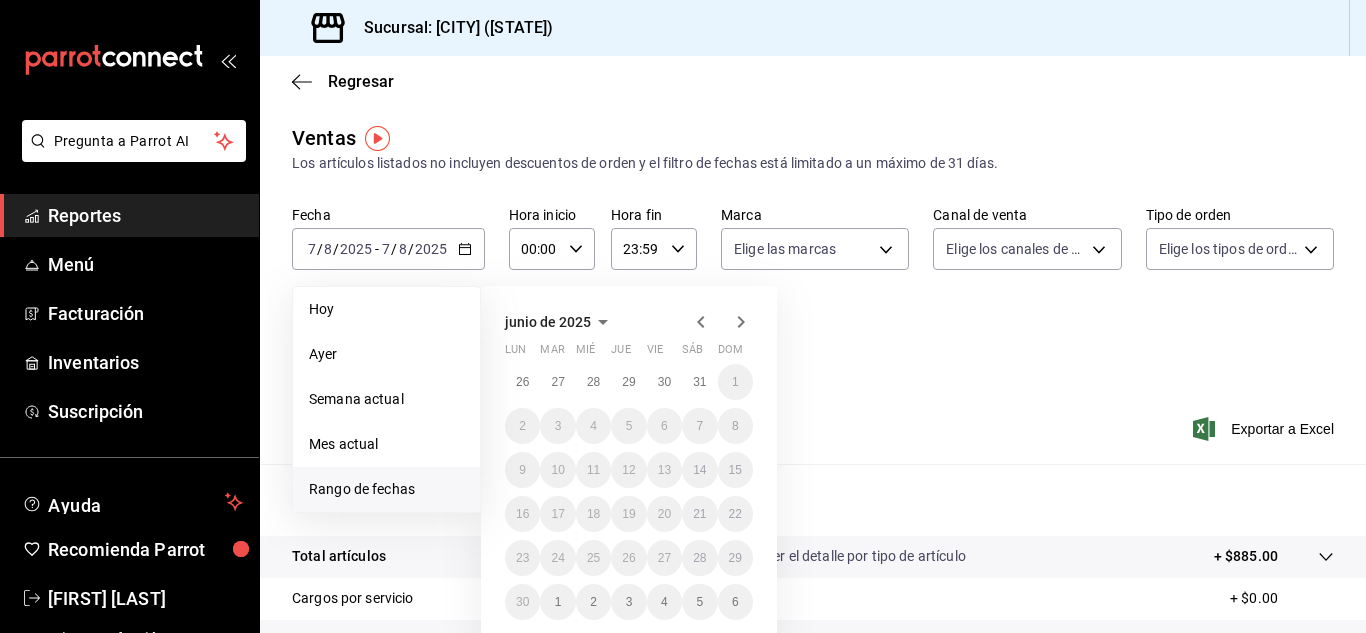 click 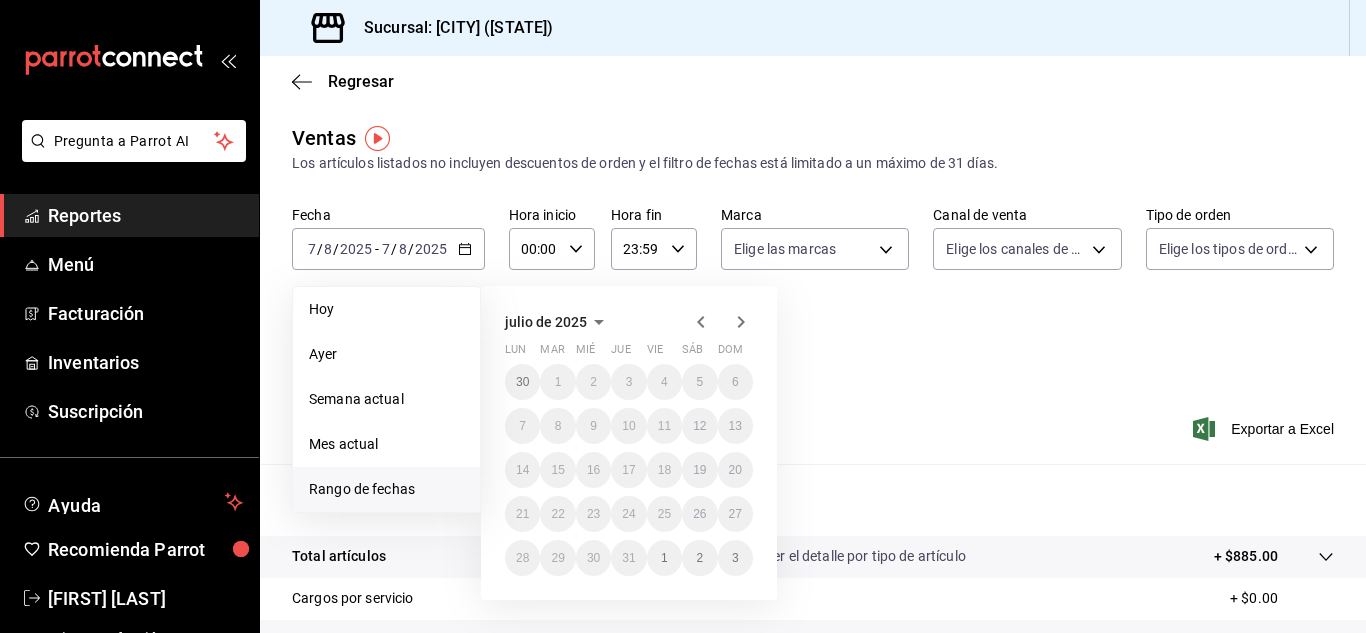 click 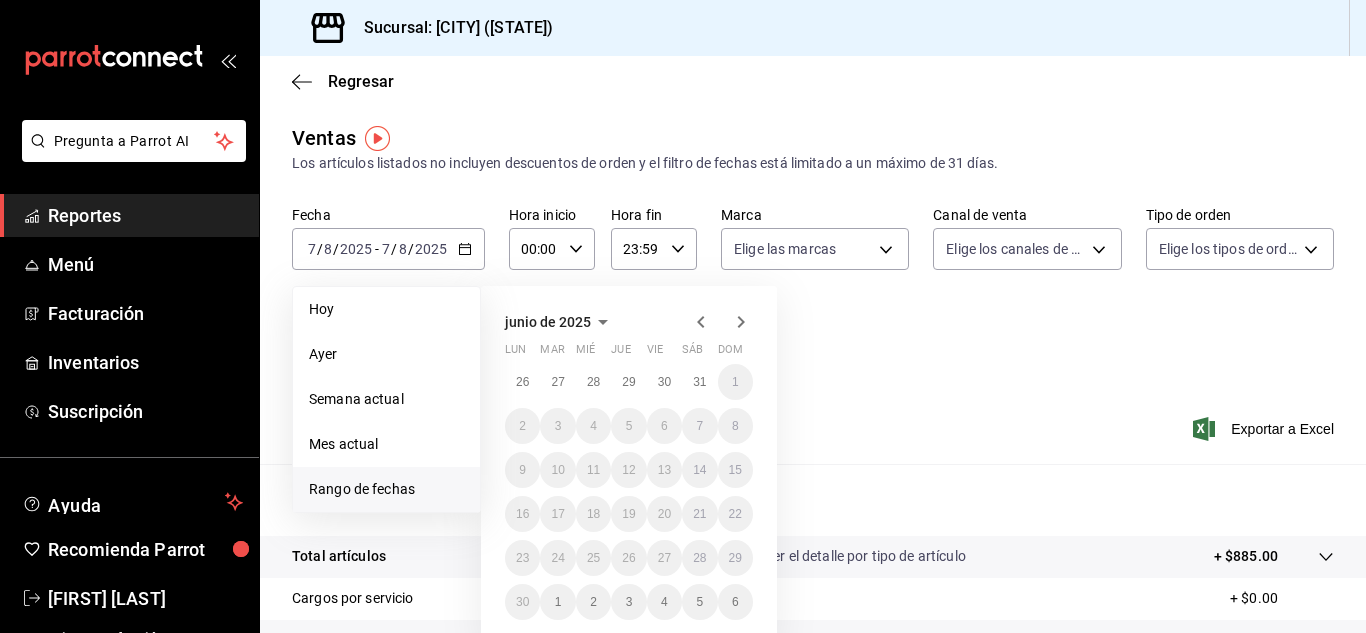 click 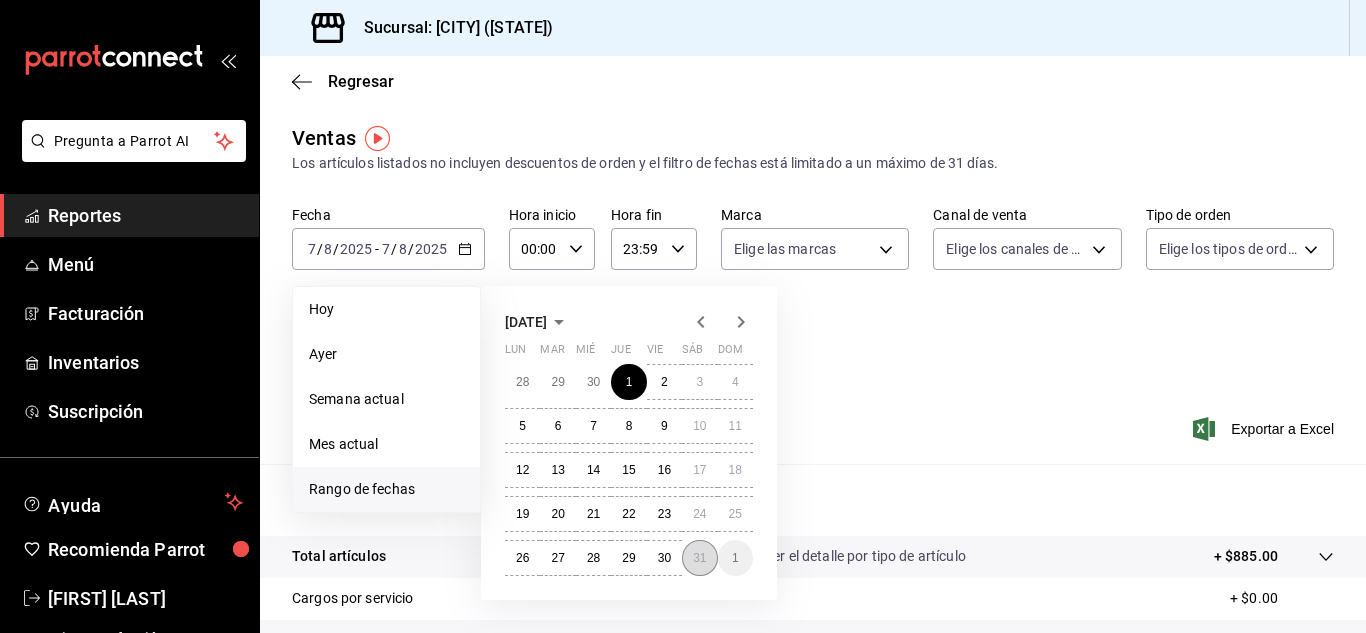 click on "31" at bounding box center (699, 558) 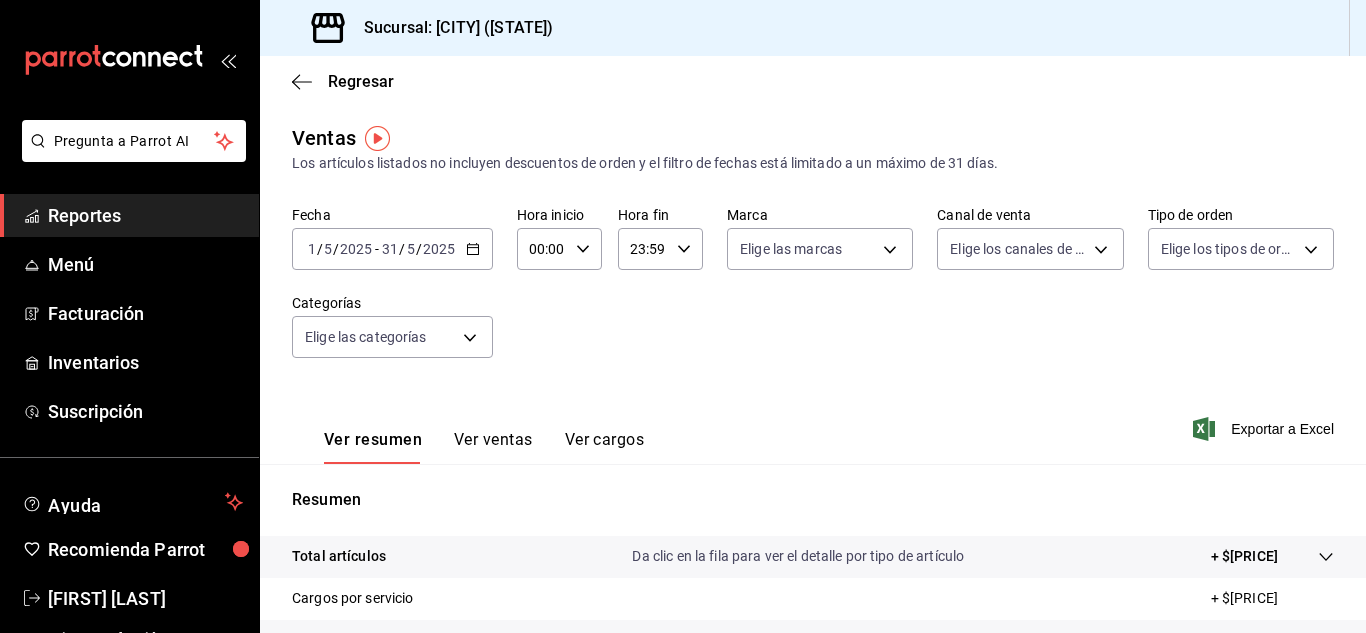 click on "Fecha [DATE] [DATE] - [DATE] [DATE] Hora inicio 00:00 Hora inicio Hora fin 23:59 Hora fin Marca Elige las marcas Canal de venta Elige los canales de venta Tipo de orden Elige los tipos de orden Categorías Elige las categorías" at bounding box center (813, 294) 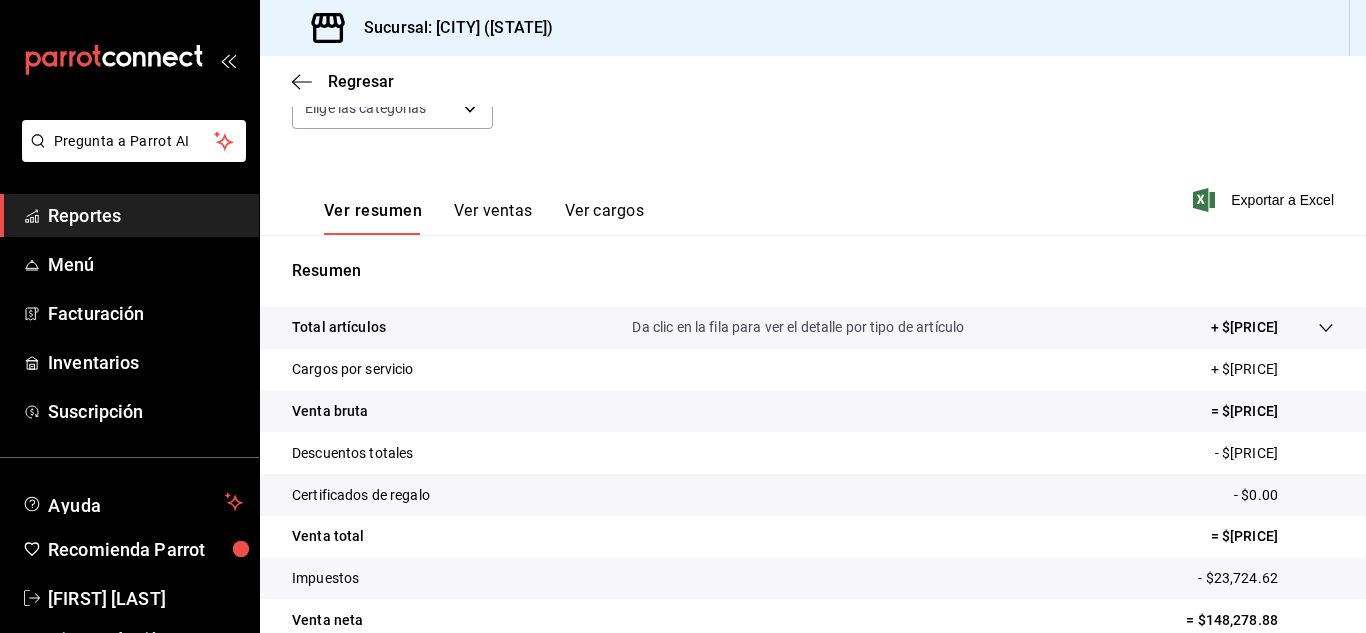 scroll, scrollTop: 205, scrollLeft: 0, axis: vertical 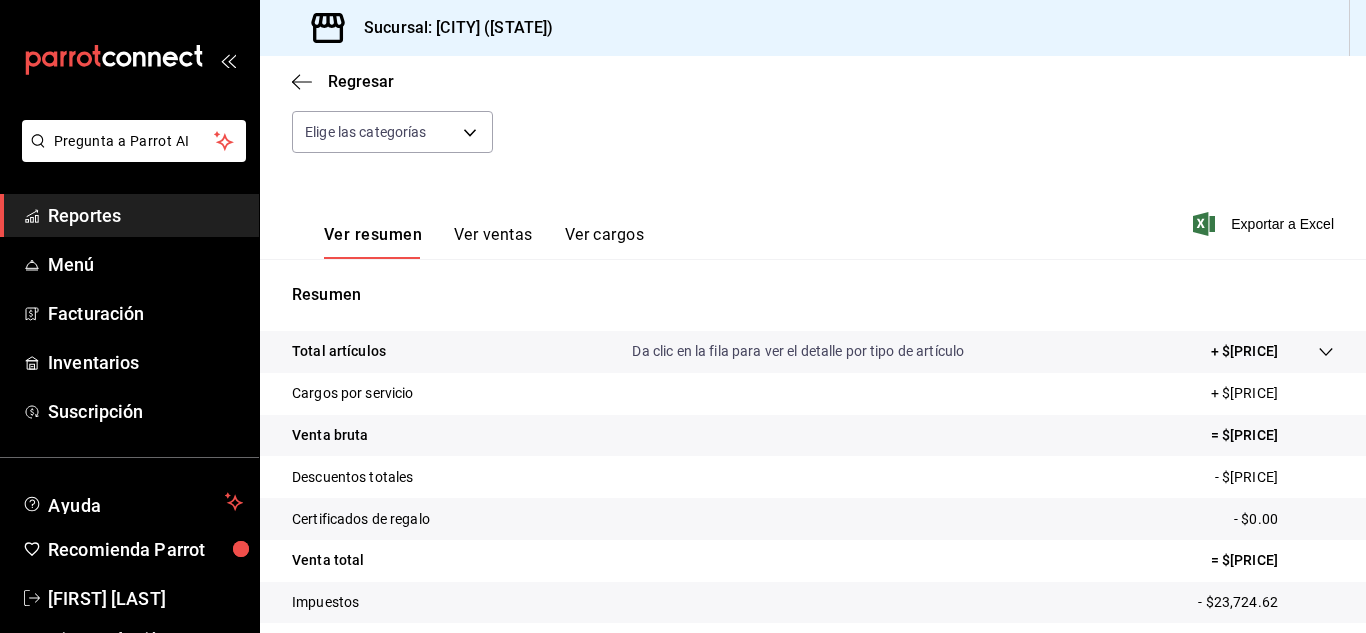 click on "Ver ventas" at bounding box center [493, 242] 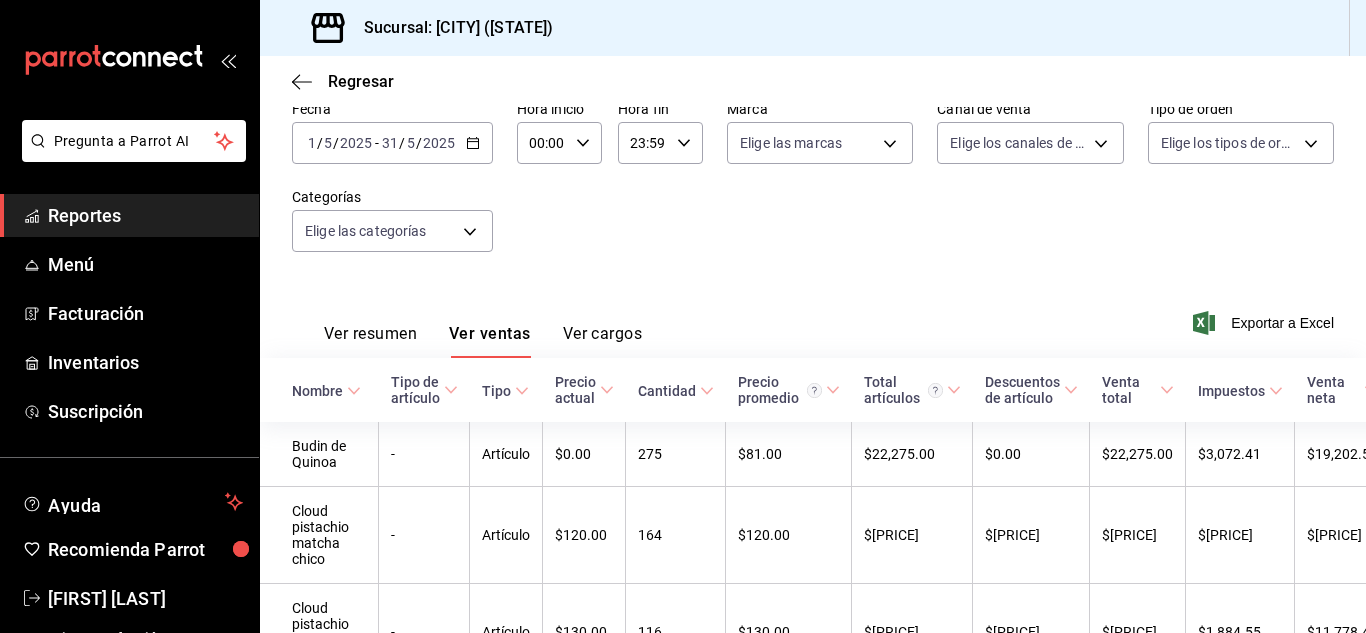scroll, scrollTop: 205, scrollLeft: 0, axis: vertical 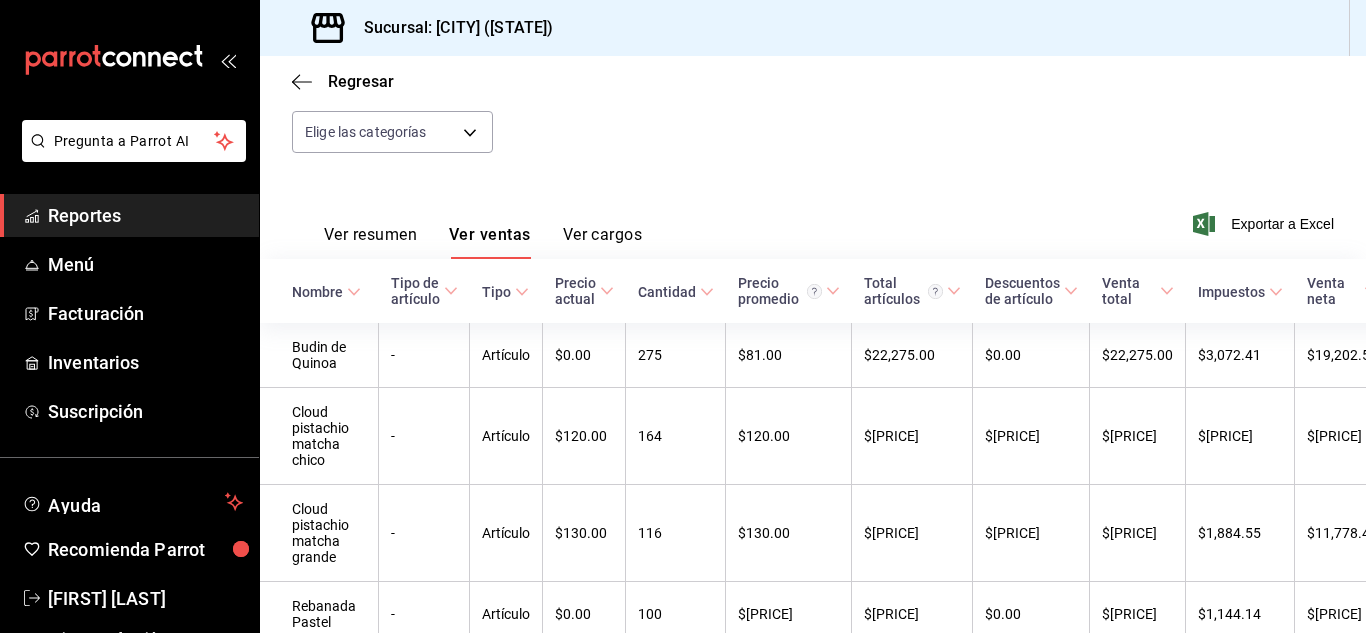 click on "Fecha [DATE] [DATE] - [DATE] [DATE] Hora inicio 00:00 Hora inicio Hora fin 23:59 Hora fin Marca Elige las marcas Canal de venta Elige los canales de venta Tipo de orden Elige los tipos de orden Categorías Elige las categorías" at bounding box center (813, 89) 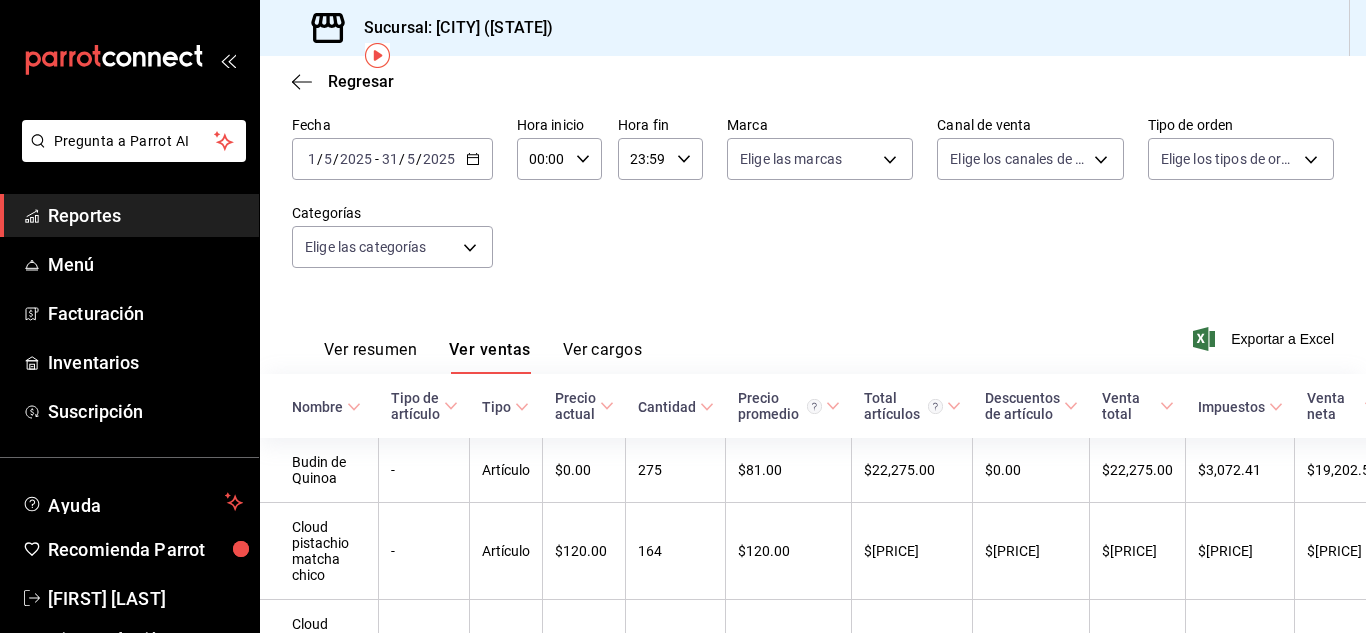 scroll, scrollTop: 83, scrollLeft: 0, axis: vertical 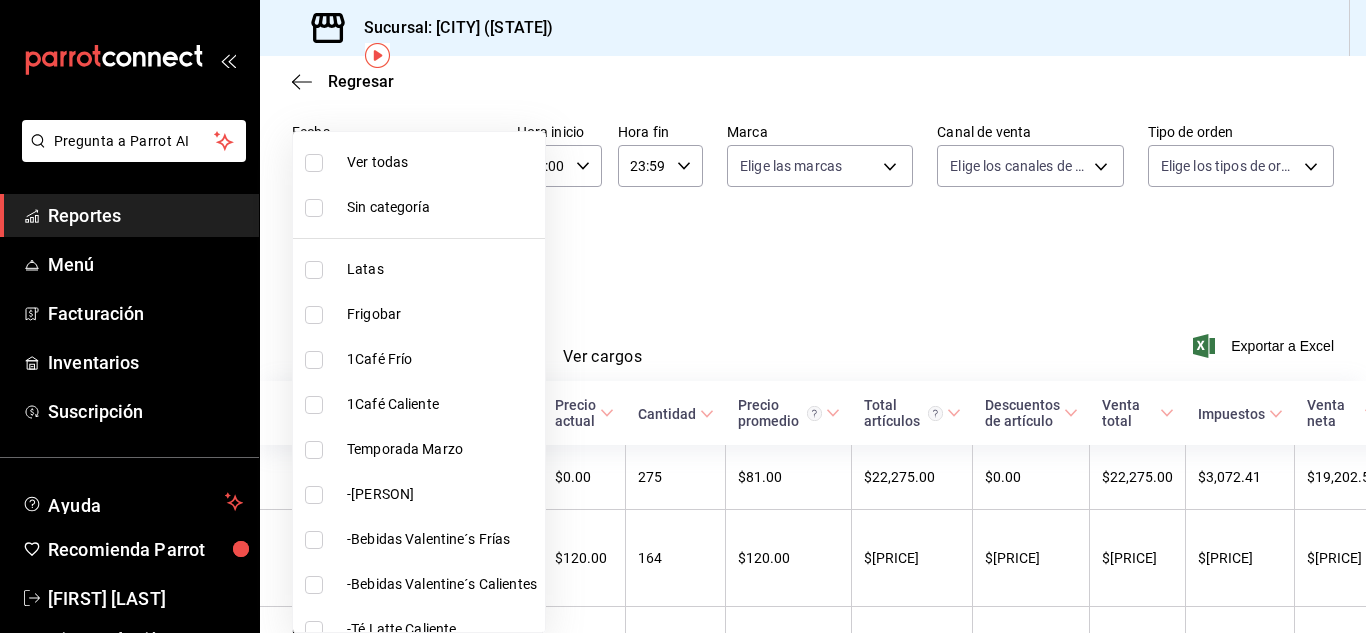 click on "Pregunta a Parrot AI Reportes Menú Facturación Inventarios Suscripción Ayuda Recomienda Parrot [FIRST] [LAST] Sugerir nueva función Sucursal: [CITY] ([STATE]) Regresar Ventas Los artículos listados no incluyen descuentos de orden y el filtro de fechas está limitado a un máximo de 31 días. Fecha [DATE] [DATE] - [DATE] [DATE] Hora inicio 00:00 Hora inicio Hora fin 23:59 Hora fin Marca Elige las marcas Canal de venta Elige los canales de venta Tipo de orden Elige los tipos de orden Categorías Elige las categorías Ver resumen Ver ventas Ver cargos Exportar a Excel Nombre Tipo de artículo Tipo Precio actual Cantidad Precio promedio Total artículos Descuentos de artículo Venta total Impuestos Venta neta Budin de Quinoa - Artículo $[PRICE] [NUMBER] $[PRICE] $[PRICE] $[PRICE] $[PRICE] $[PRICE] $[PRICE] Cloud pistachio matcha chico - Artículo $[PRICE] [NUMBER] $[PRICE] $[PRICE] $[PRICE] $[PRICE] $[PRICE] $[PRICE] Cloud pistachio matcha grande - Artículo $[PRICE] [NUMBER] - -" at bounding box center (683, 316) 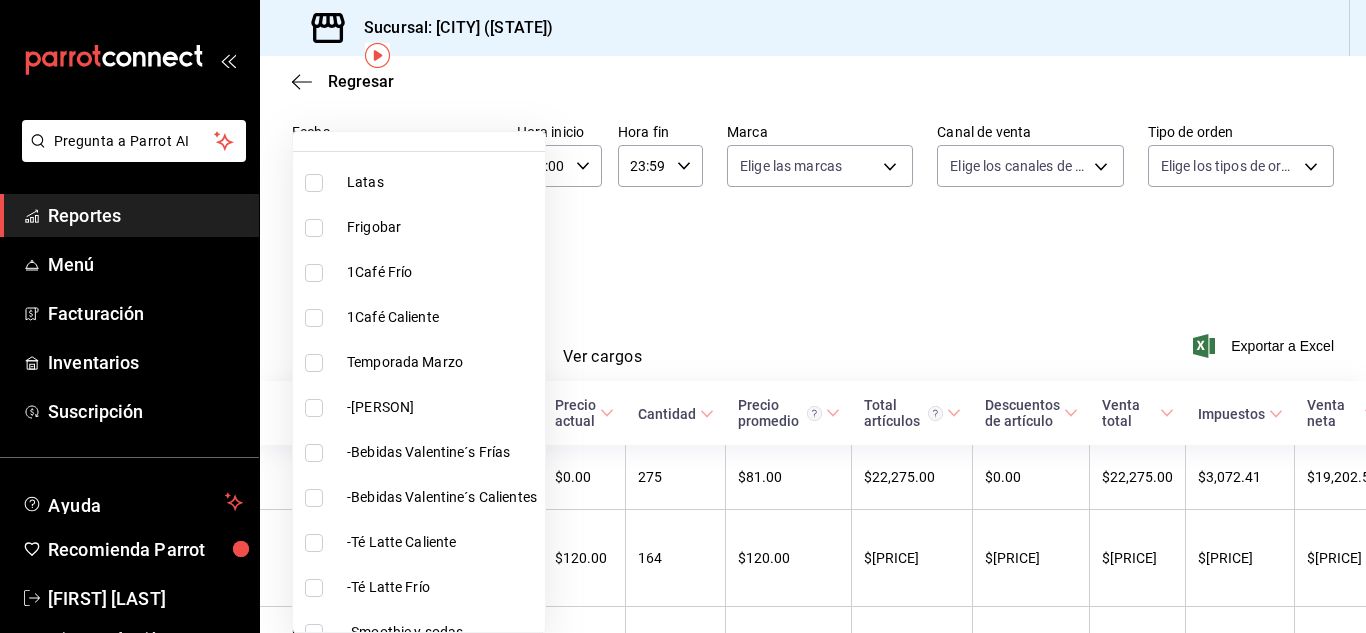 scroll, scrollTop: 98, scrollLeft: 0, axis: vertical 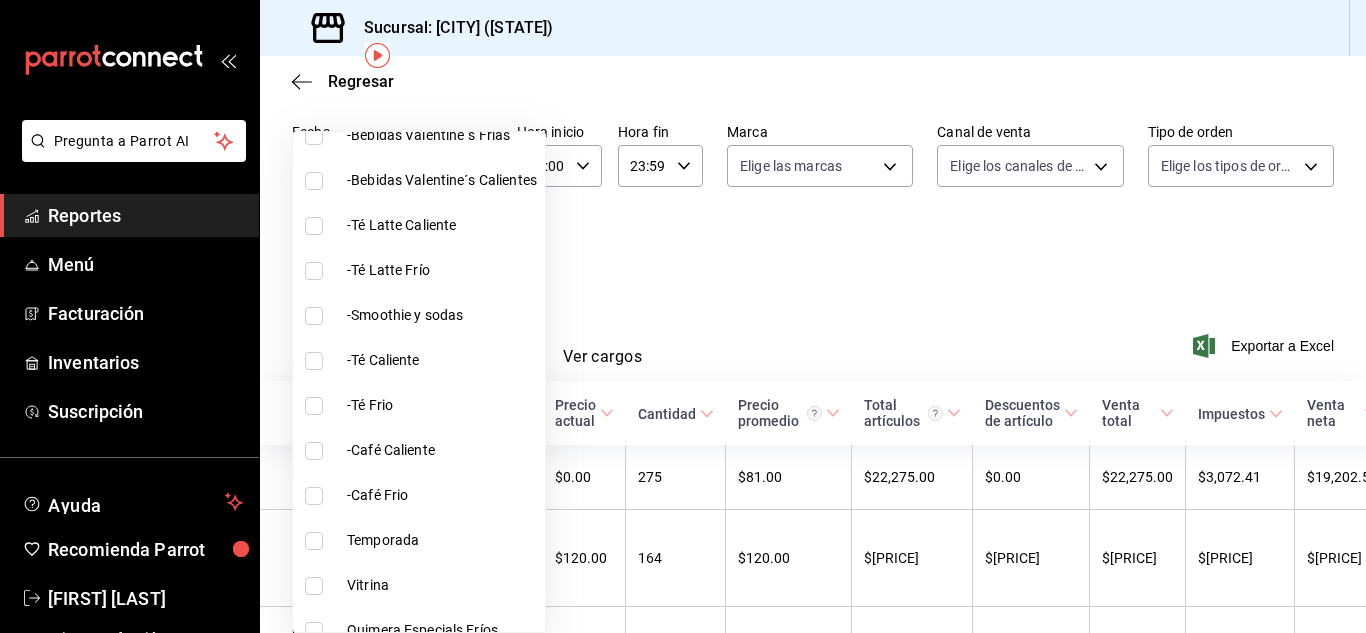 click on "-Té Latte Frío" at bounding box center (442, 270) 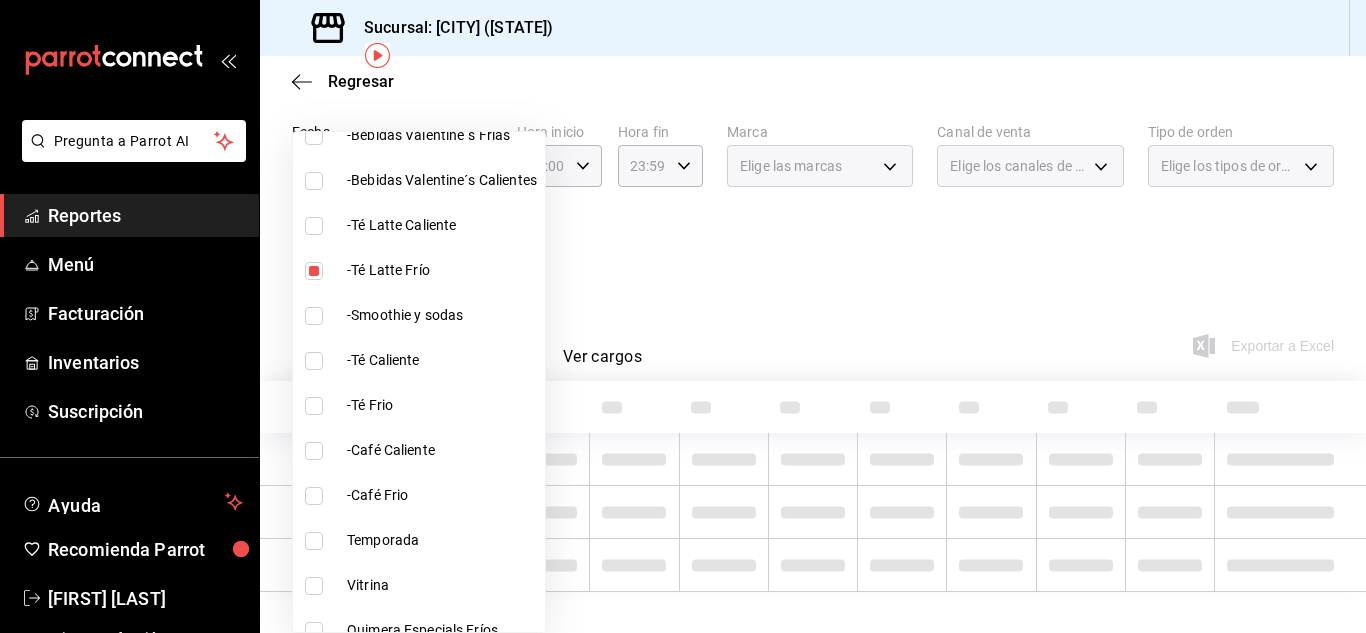 click on "-Té Latte Caliente" at bounding box center (442, 225) 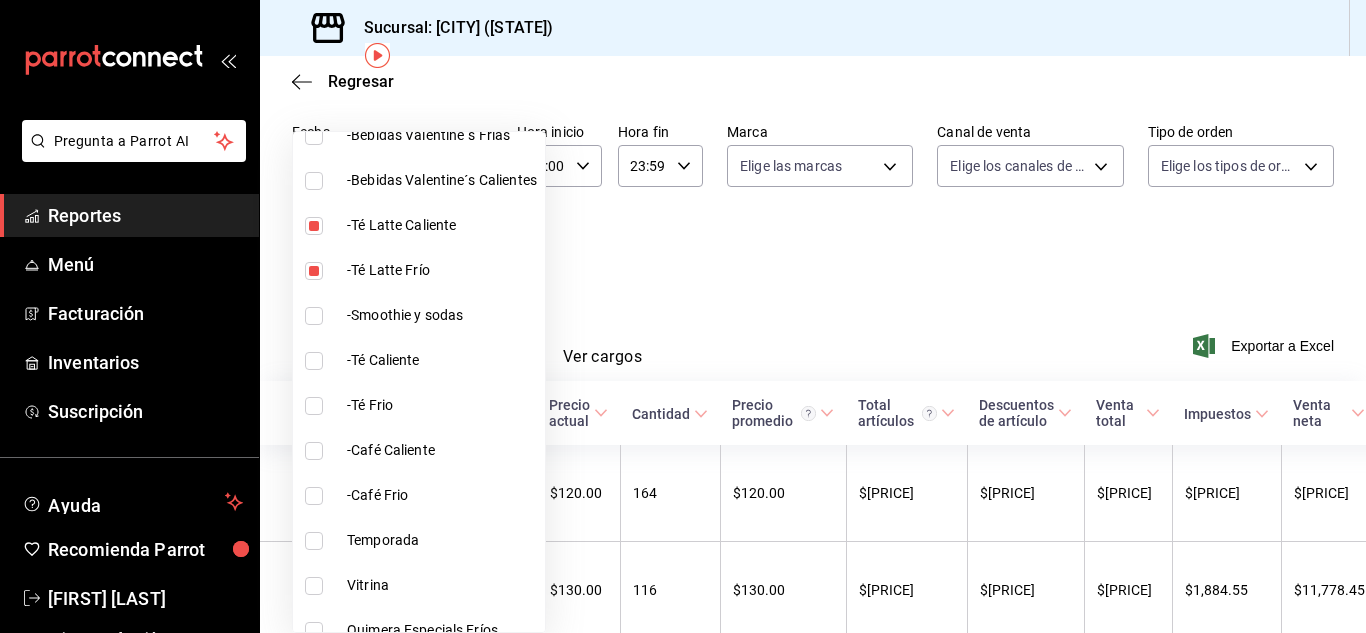 click on "-Café Caliente" at bounding box center (419, 450) 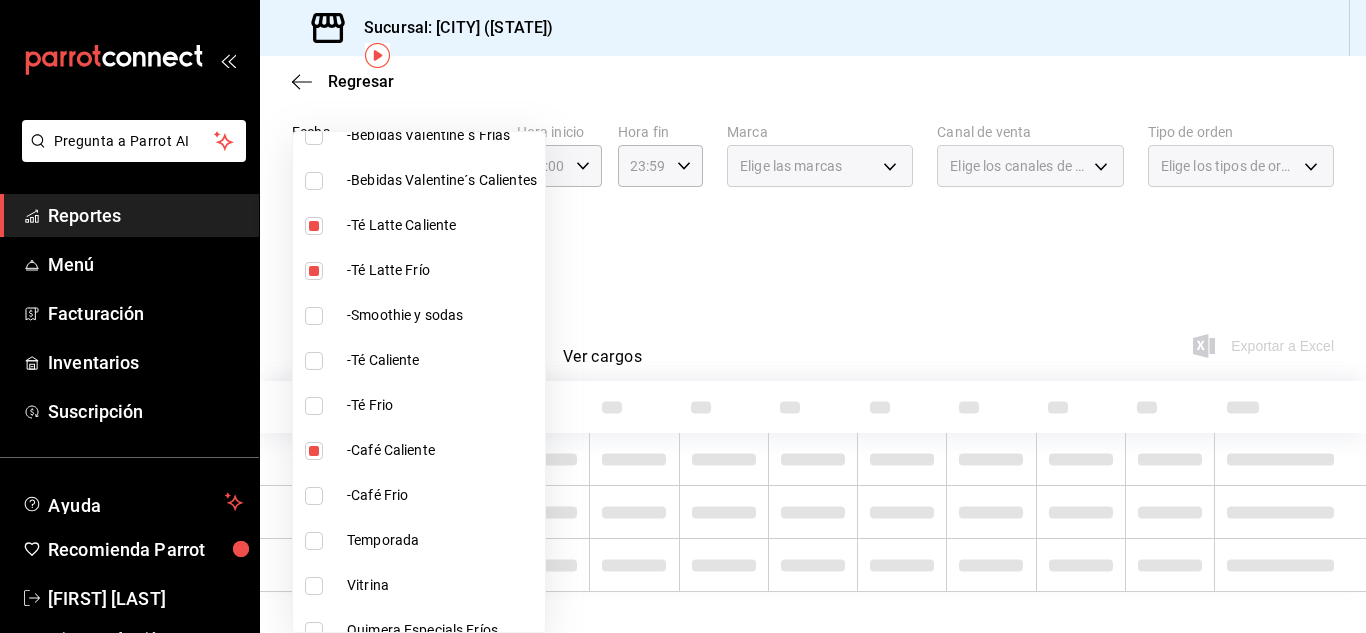 click on "-Café Frio" at bounding box center [442, 495] 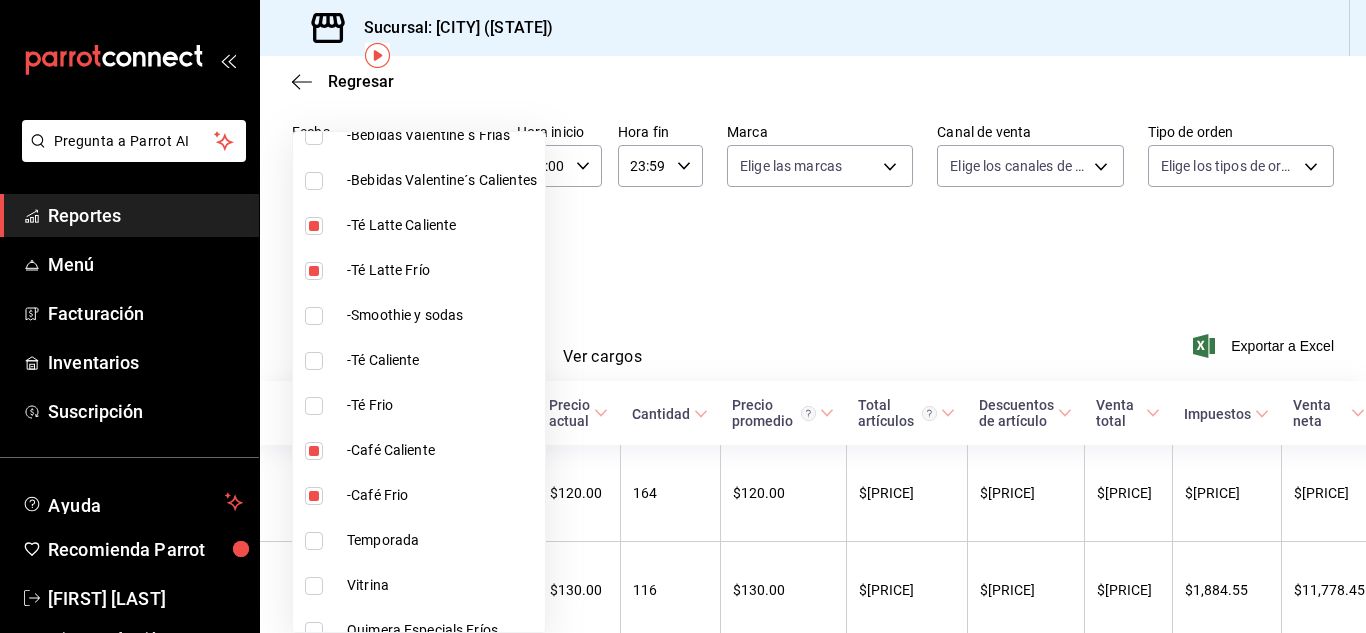 click at bounding box center [683, 316] 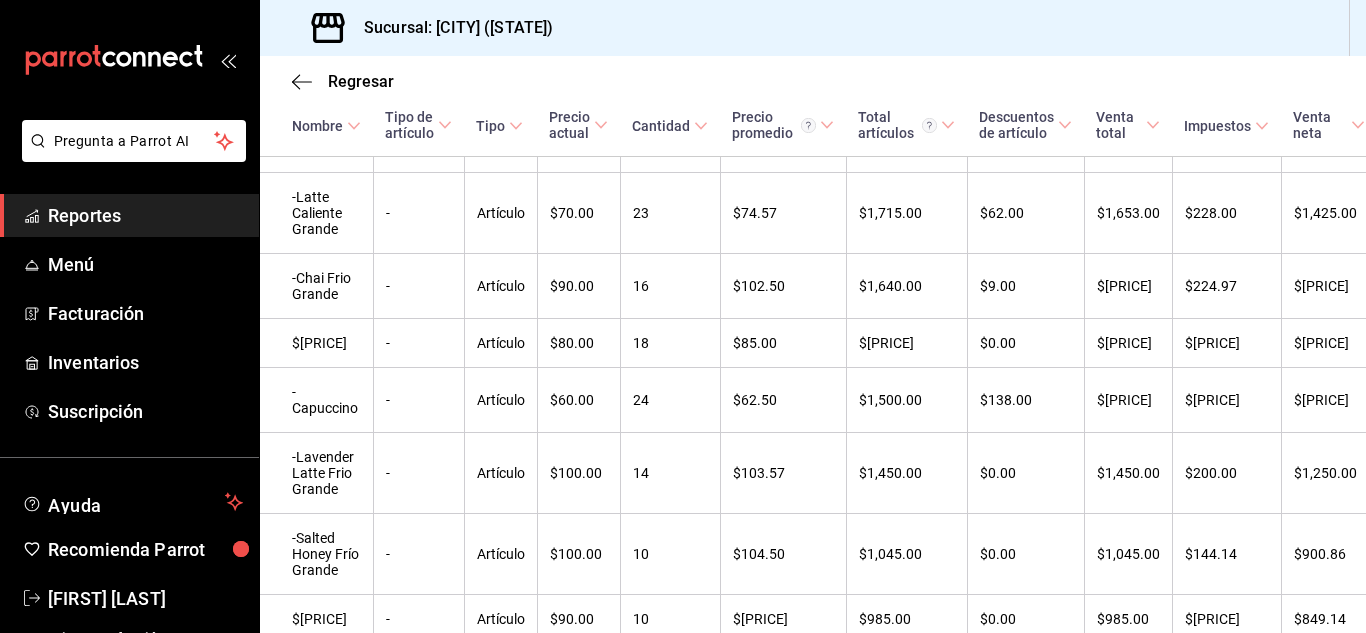 scroll, scrollTop: 1187, scrollLeft: 0, axis: vertical 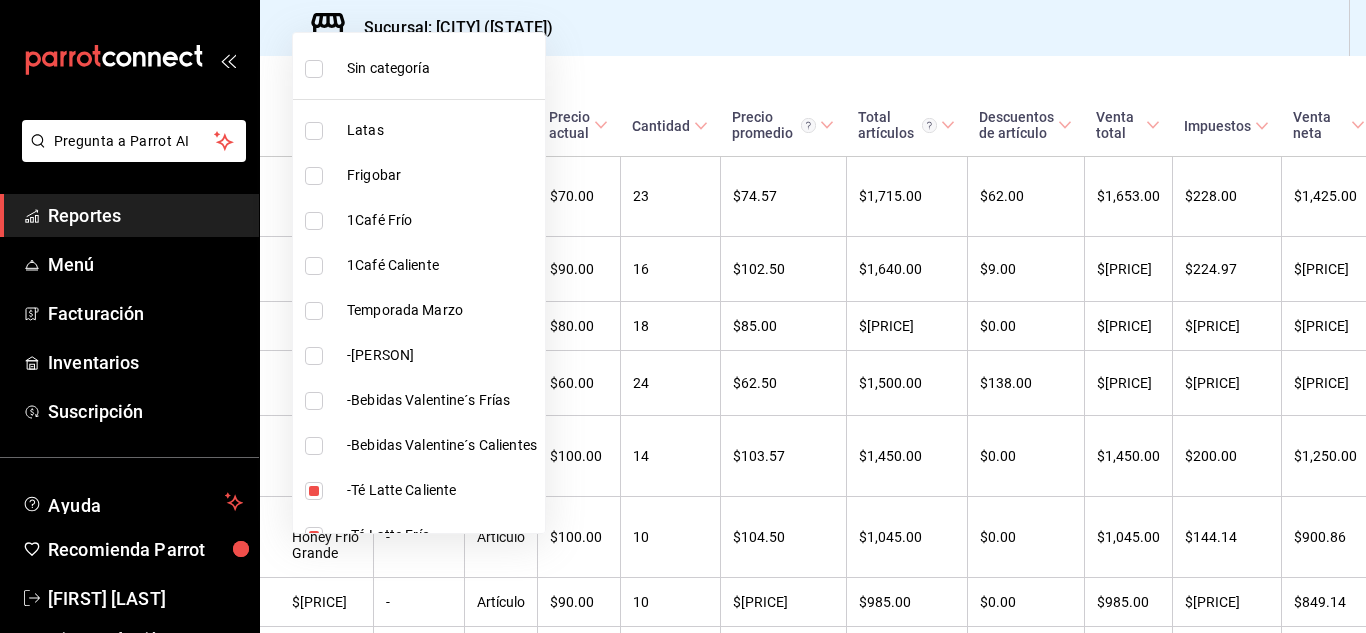 click at bounding box center [683, 316] 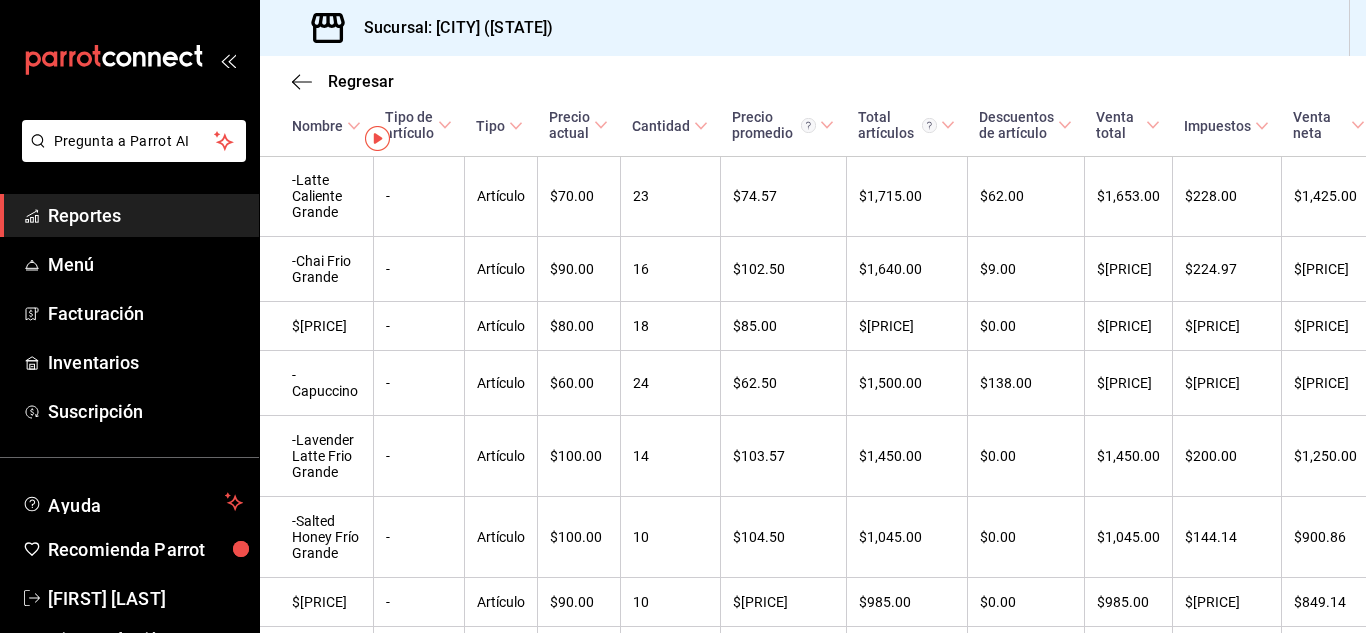 scroll, scrollTop: 0, scrollLeft: 0, axis: both 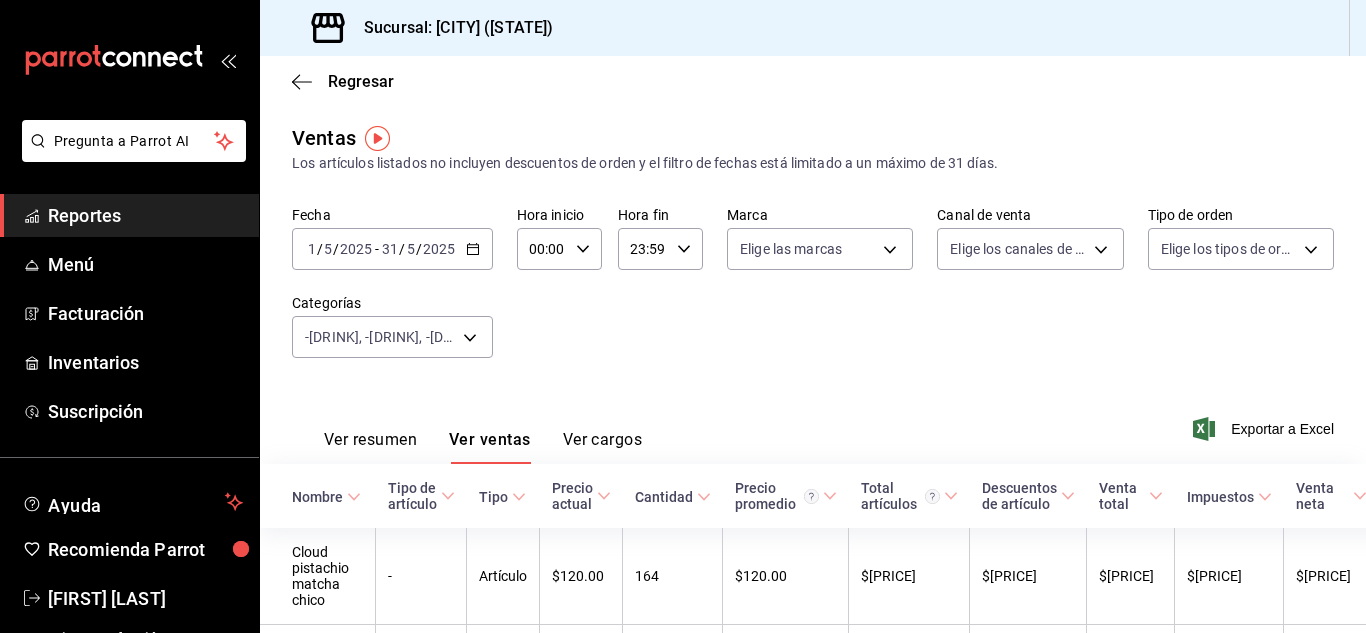 click on "[DATE] [DAY] / [MONTH] / [YEAR] - [DATE] [DAY] / [MONTH] / [YEAR]" at bounding box center (392, 249) 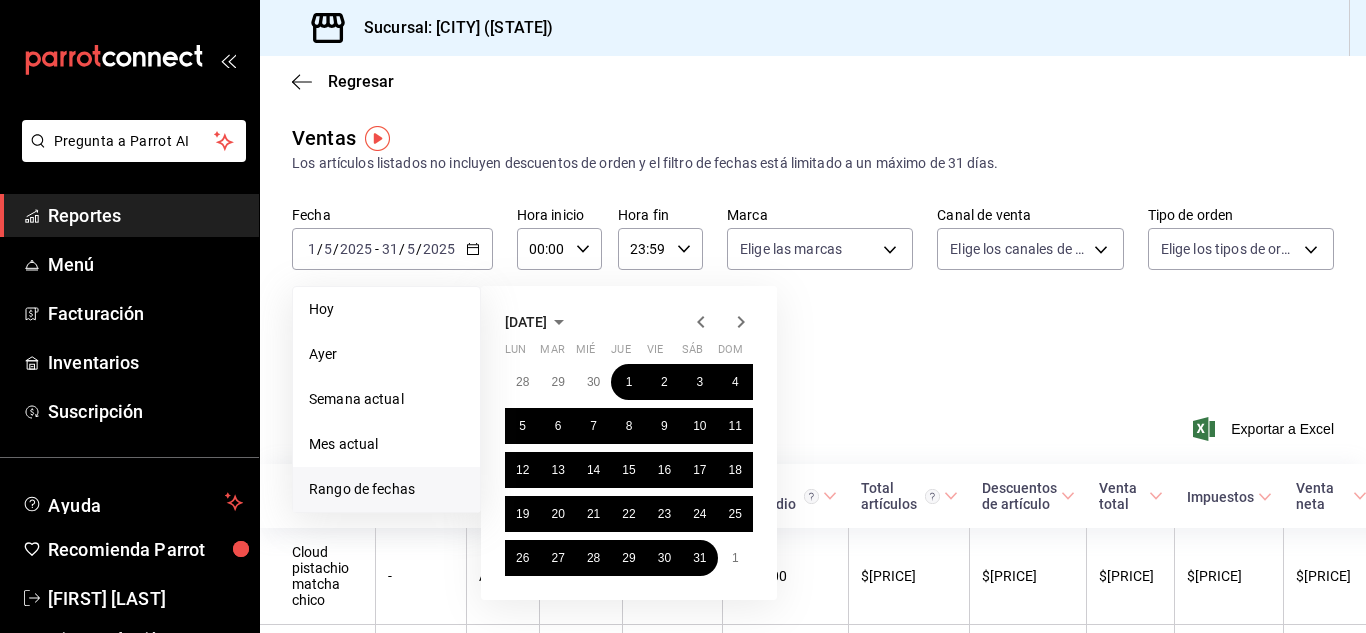 click 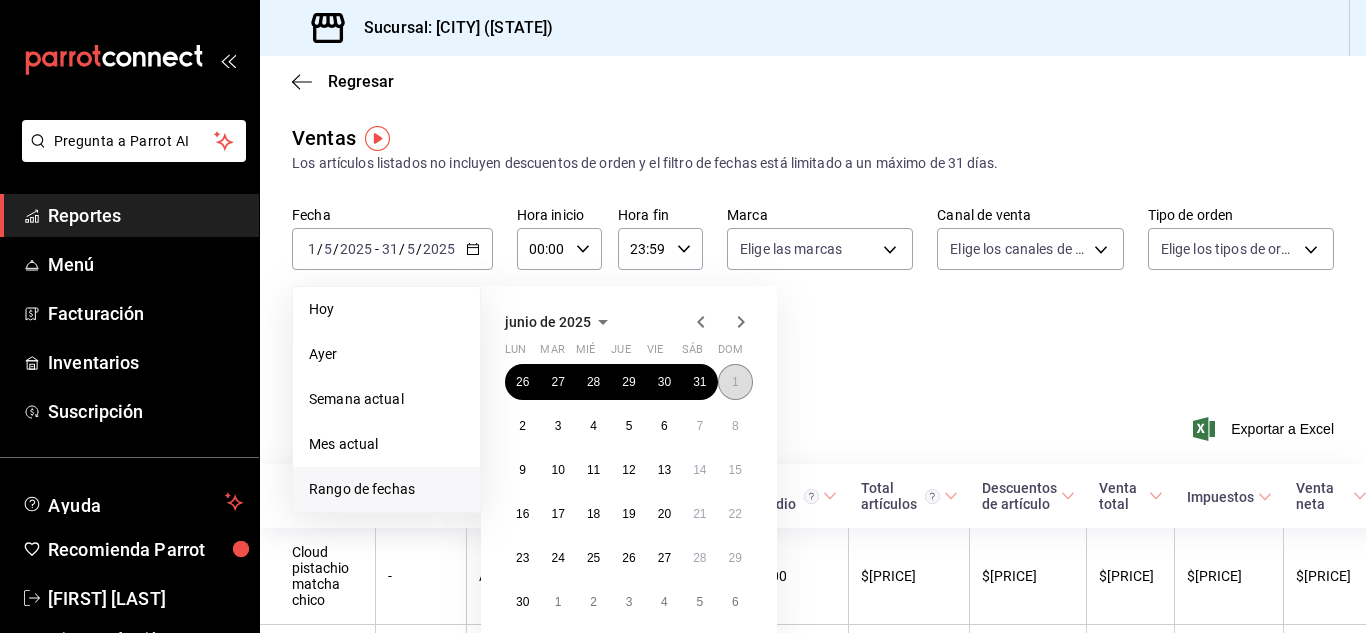 click on "1" at bounding box center (735, 382) 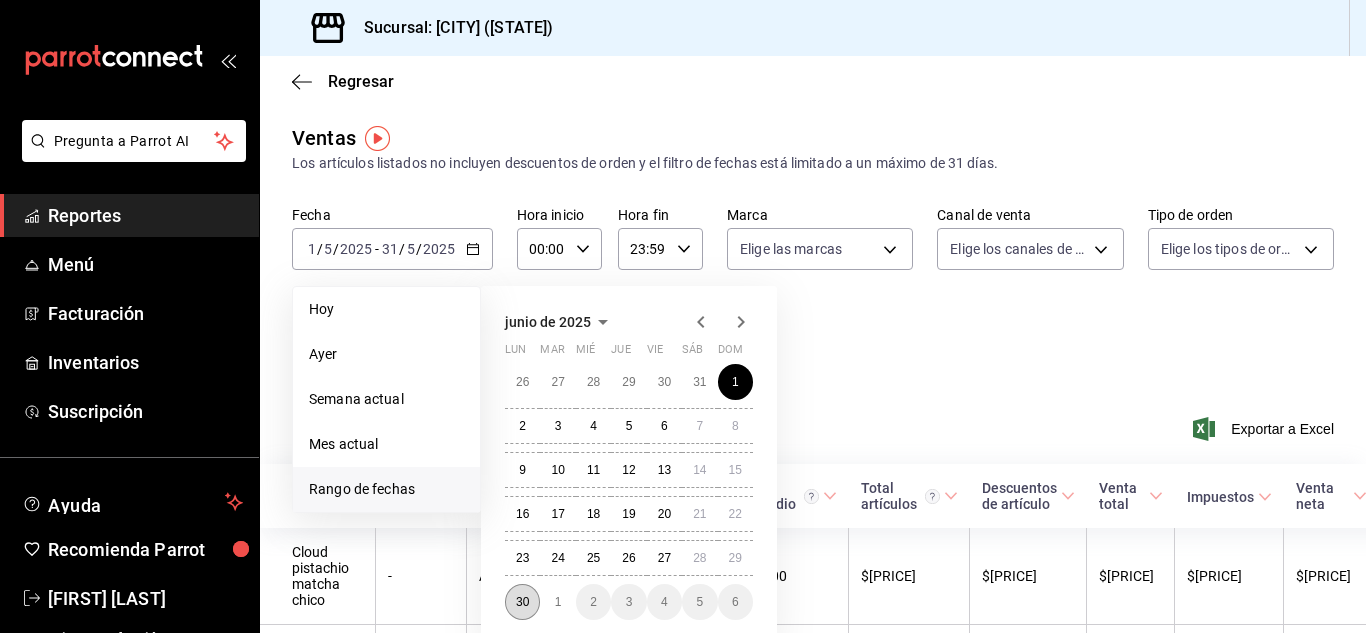 click on "30" at bounding box center (522, 602) 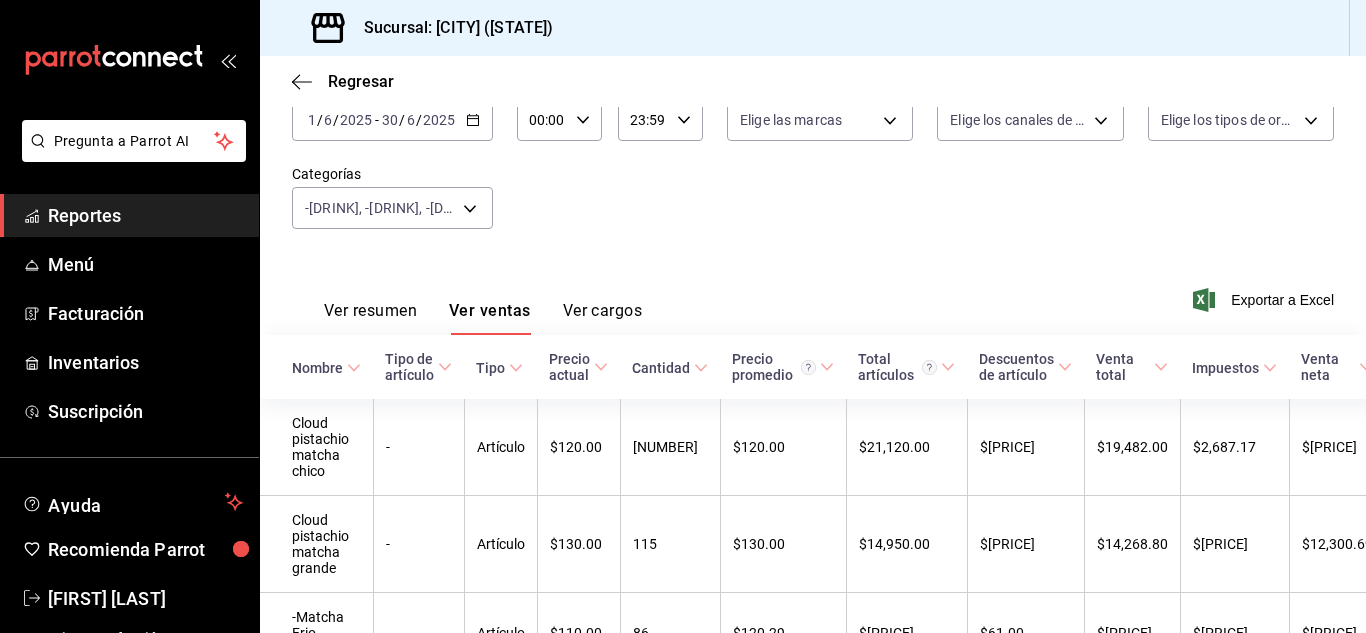 scroll, scrollTop: 174, scrollLeft: 0, axis: vertical 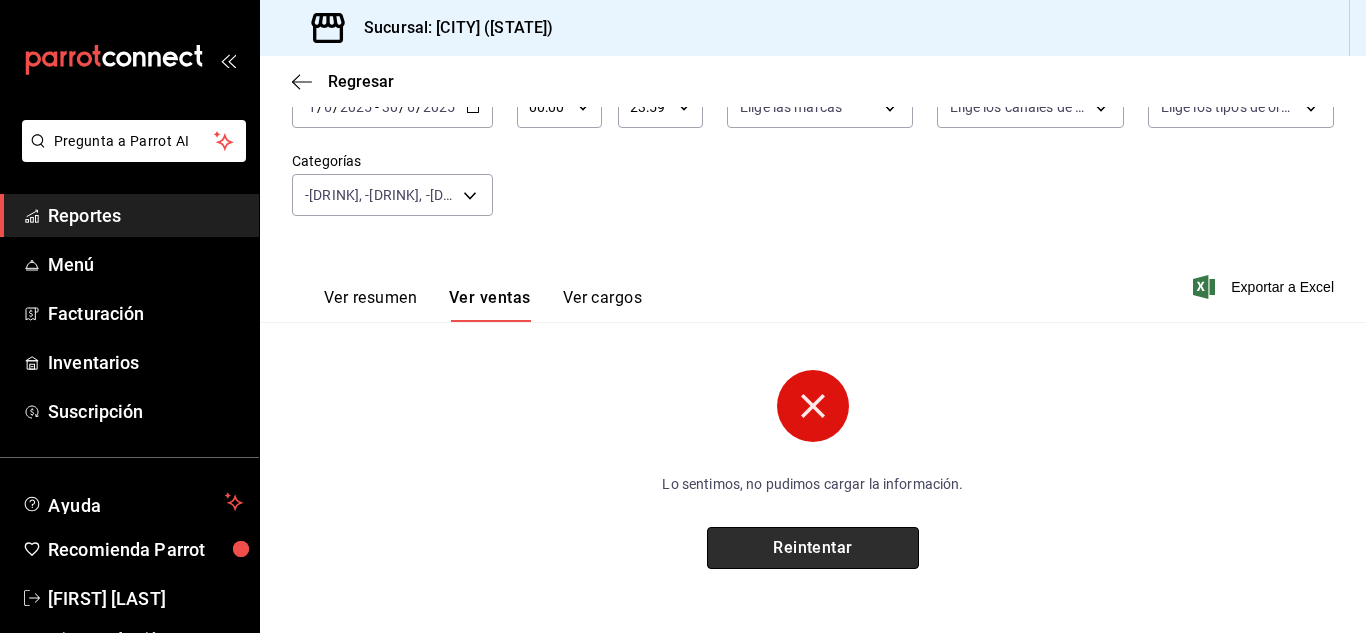 click on "Reintentar" at bounding box center [813, 548] 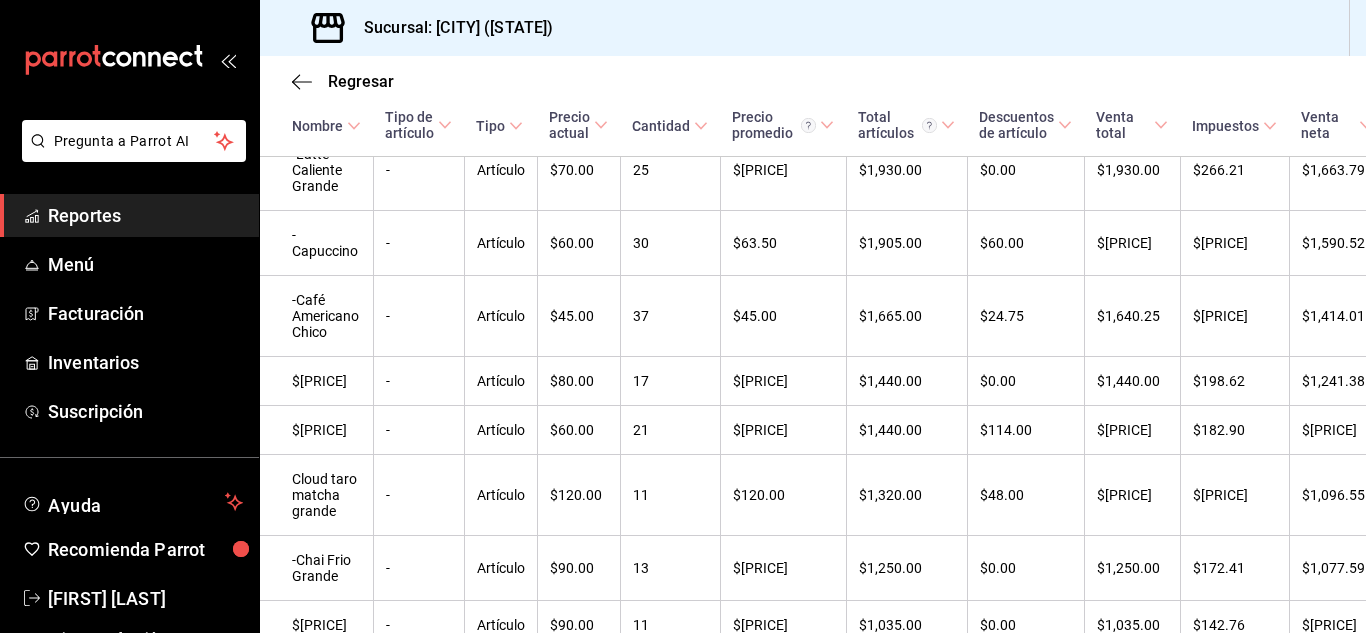 scroll, scrollTop: 1141, scrollLeft: 0, axis: vertical 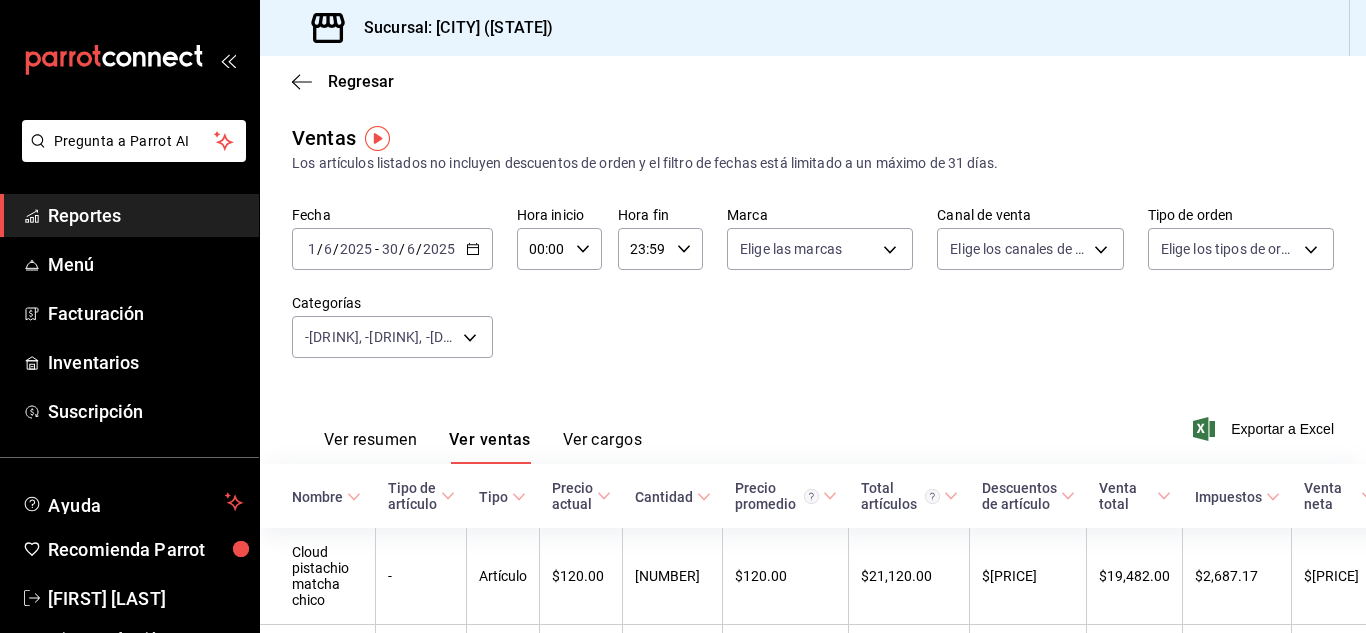 click on "[DATE] [DAY] / [MONTH] / [YEAR] - [DATE] [DAY] / [MONTH] / [YEAR]" at bounding box center (392, 249) 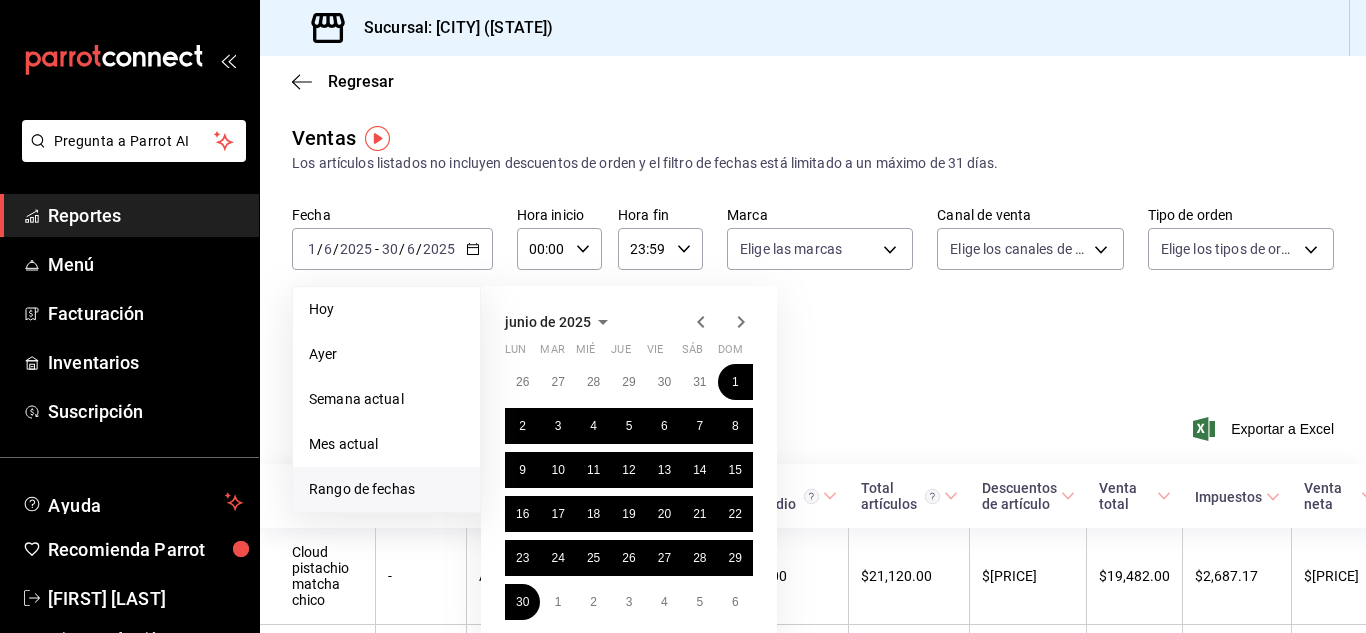 click 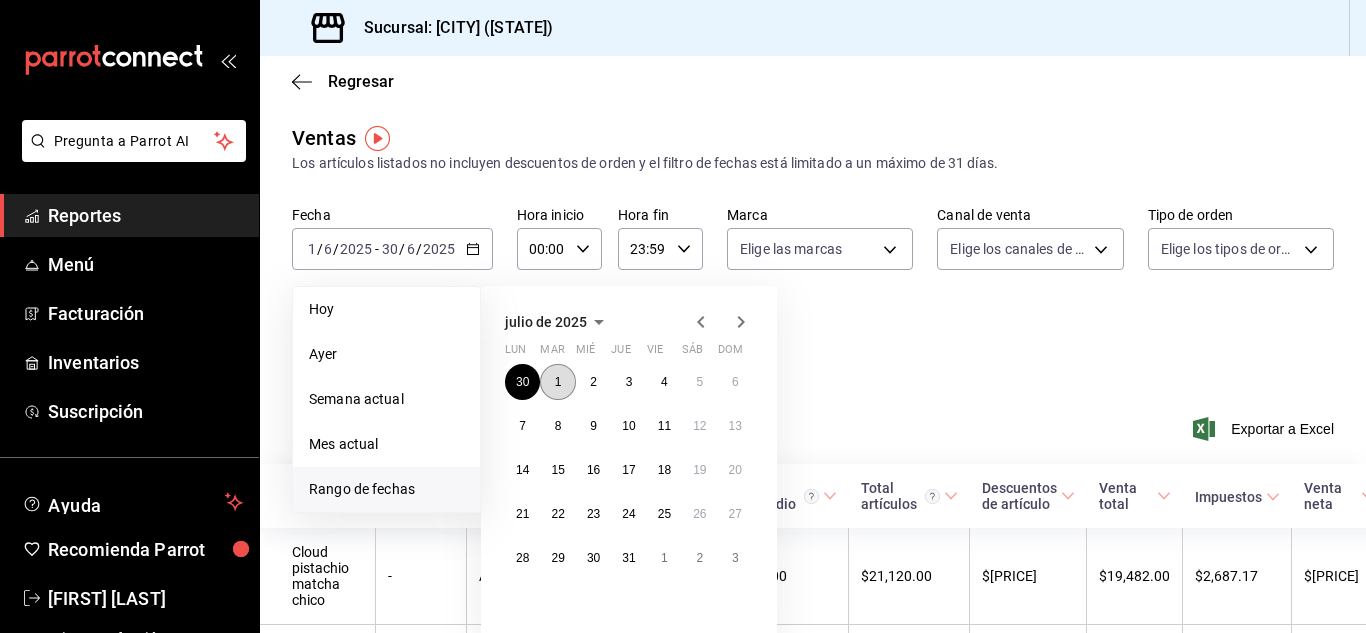 click on "1" at bounding box center [558, 382] 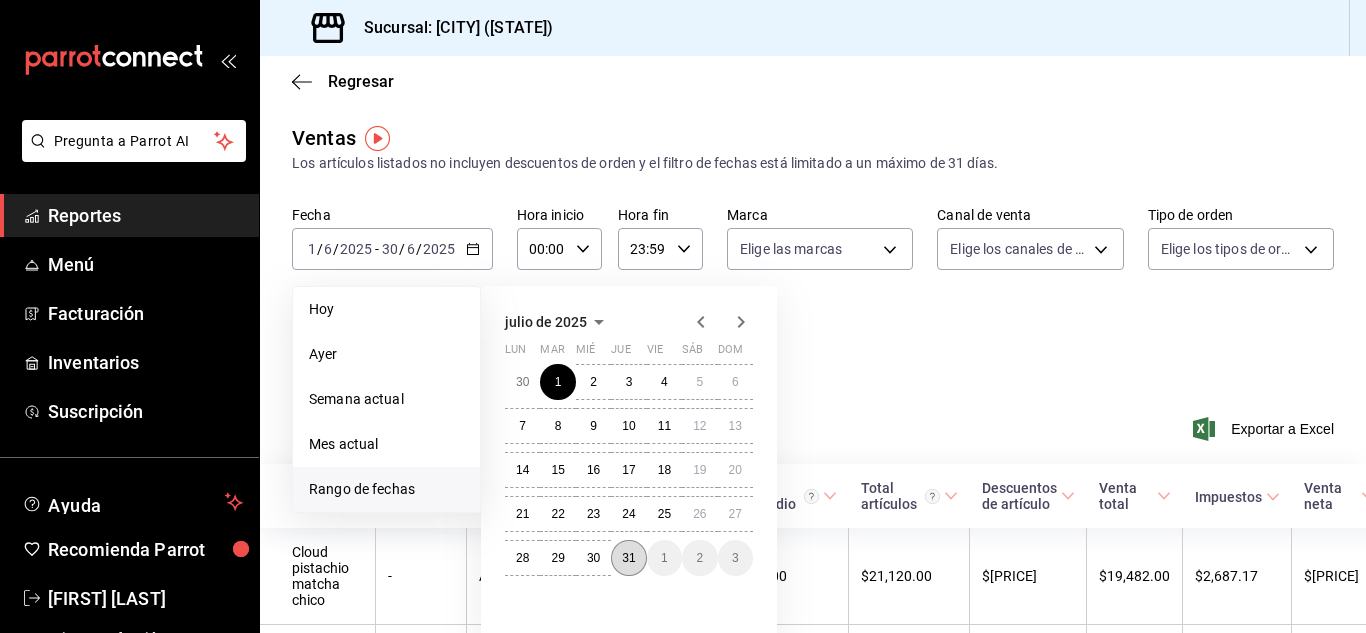 click on "31" at bounding box center (628, 558) 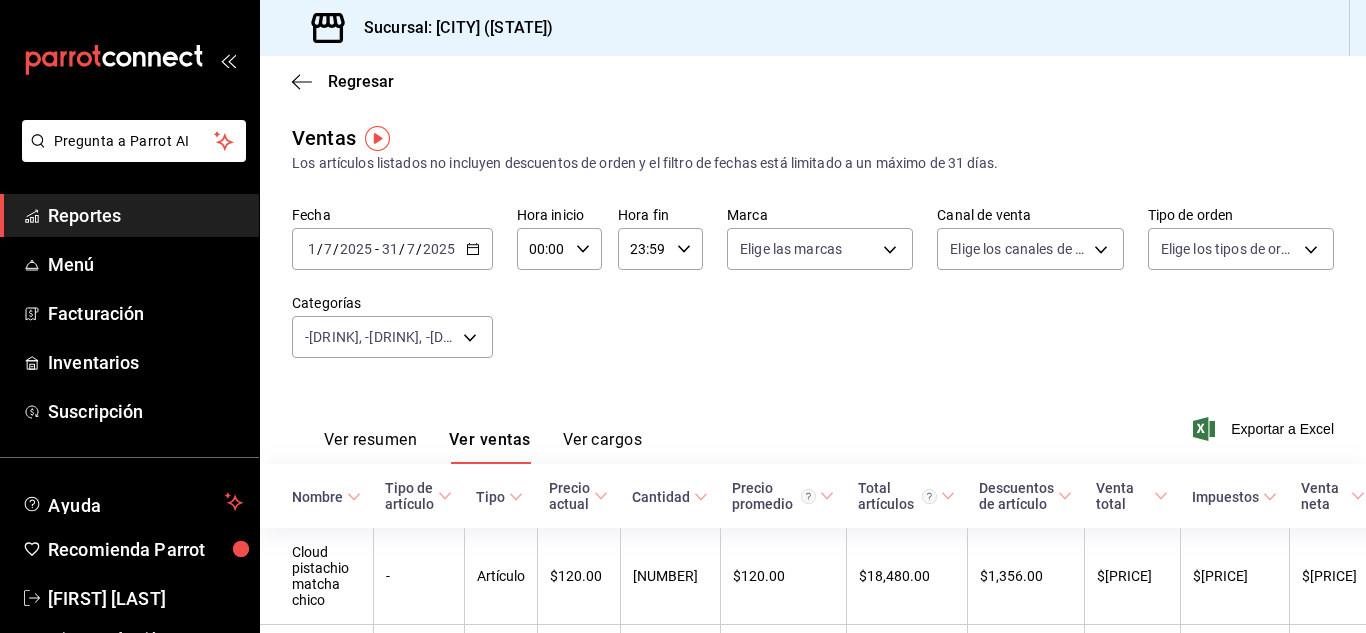 drag, startPoint x: 1350, startPoint y: 172, endPoint x: 1365, endPoint y: 169, distance: 15.297058 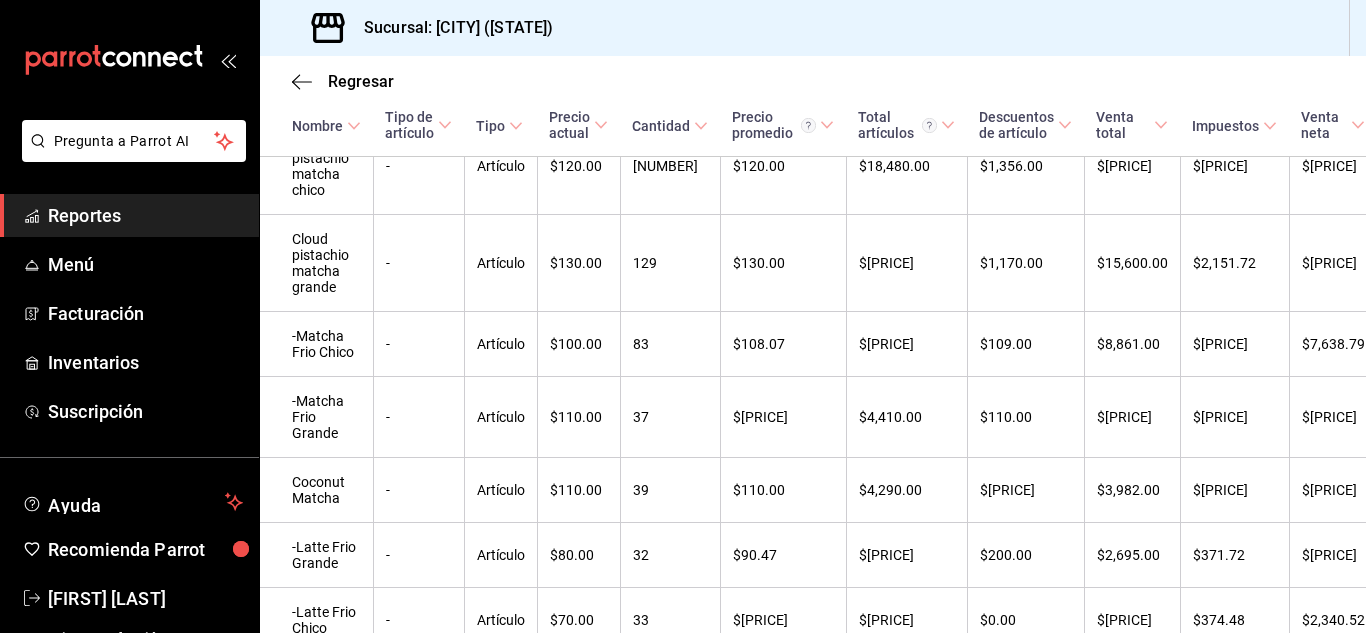 scroll, scrollTop: 451, scrollLeft: 0, axis: vertical 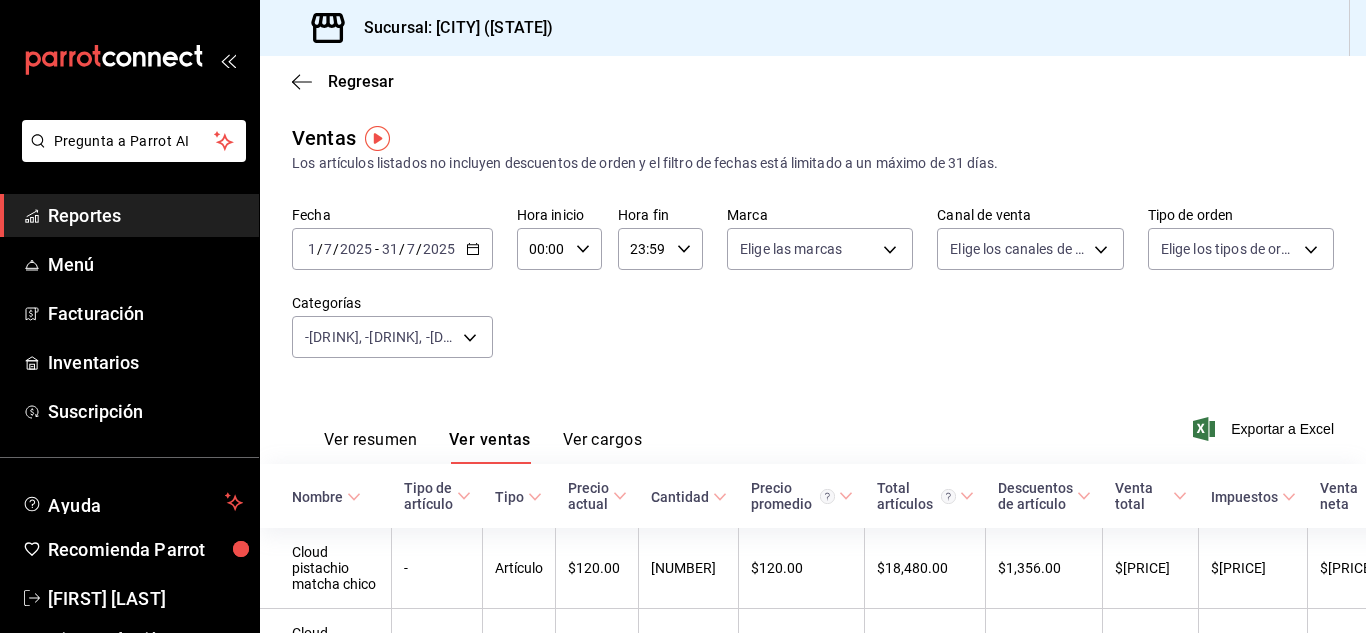 click on "Fecha [DATE] [DATE] - [DATE] [DATE] Hora inicio 00:00 Hora inicio Hora fin 23:59 Hora fin Marca Elige las marcas Canal de venta Elige los canales de venta Tipo de orden Elige los tipos de orden Categorías -Té Latte Caliente, -Té Latte Frío, -Café Caliente, -Café Frio [UUID],[UUID],[UUID],[UUID]" at bounding box center (813, 294) 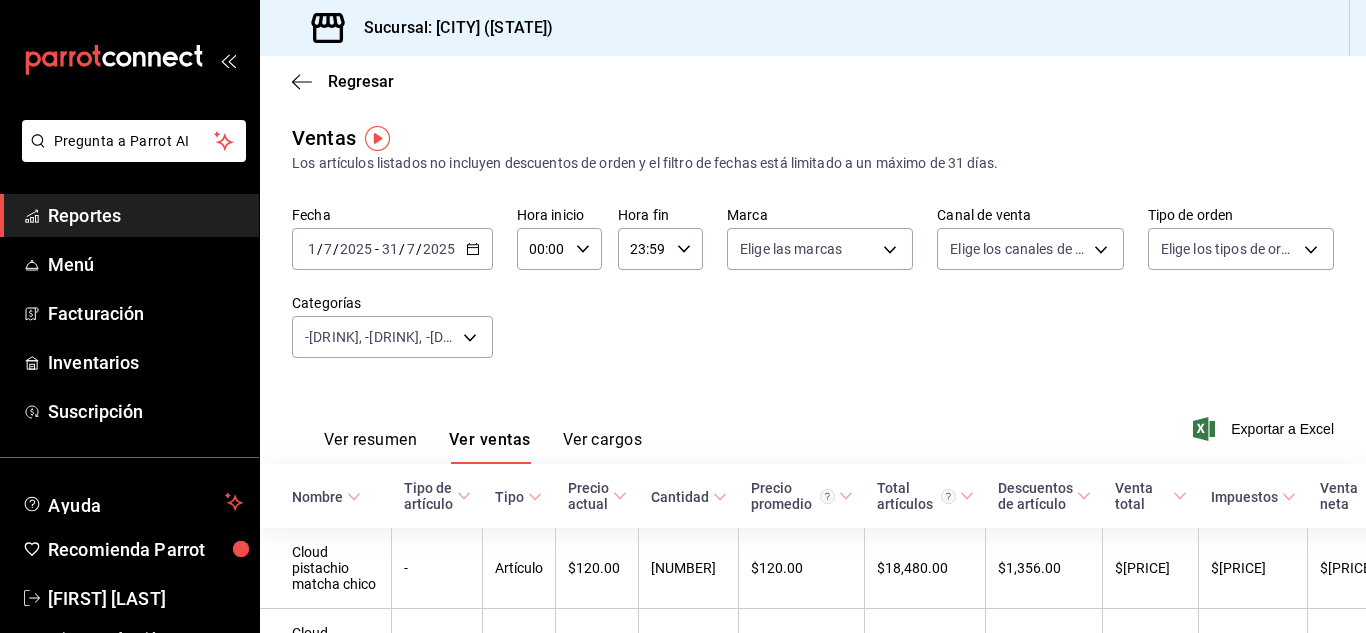 click on "Ventas Los artículos listados no incluyen descuentos de orden y el filtro de fechas está limitado a un máximo de 31 días." at bounding box center [813, 148] 